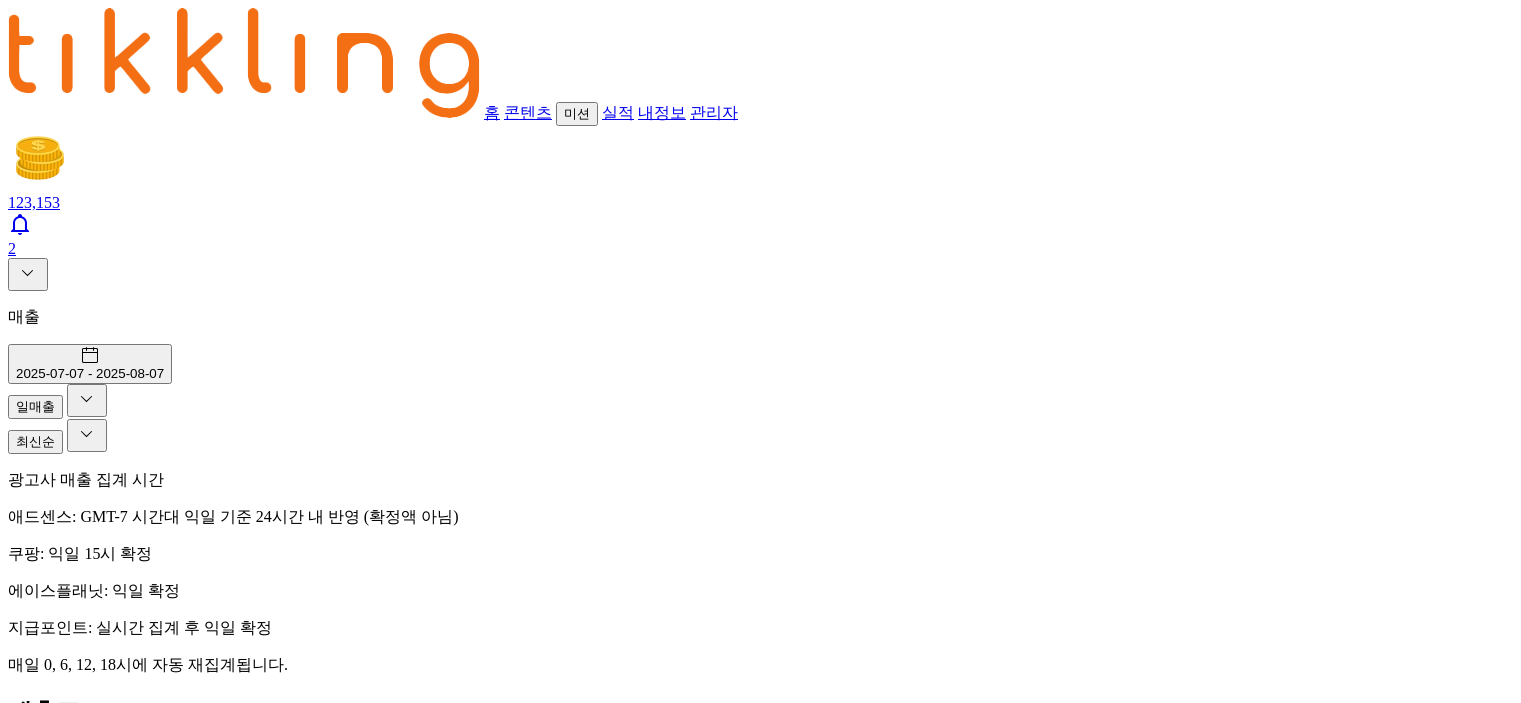 scroll, scrollTop: 1300, scrollLeft: 0, axis: vertical 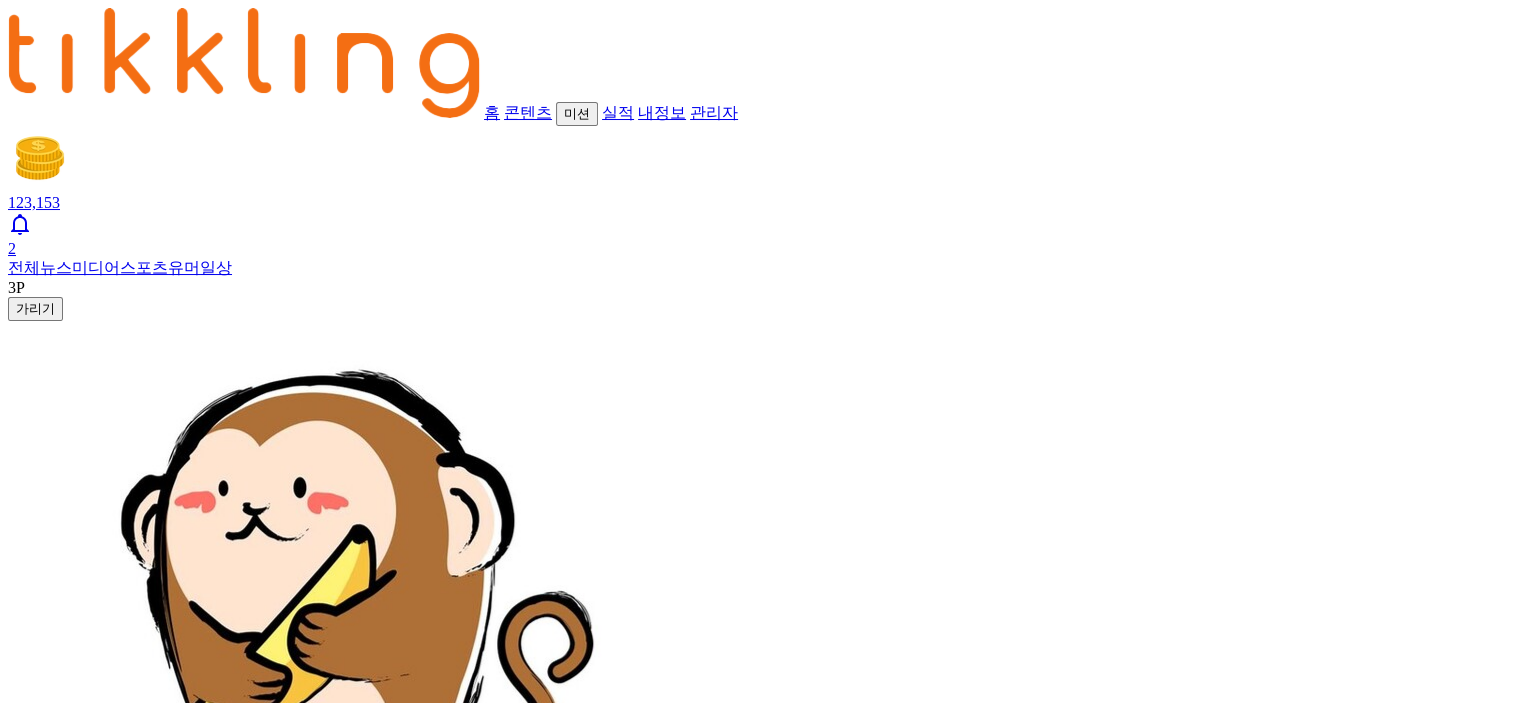 click on "관리자" at bounding box center [714, 112] 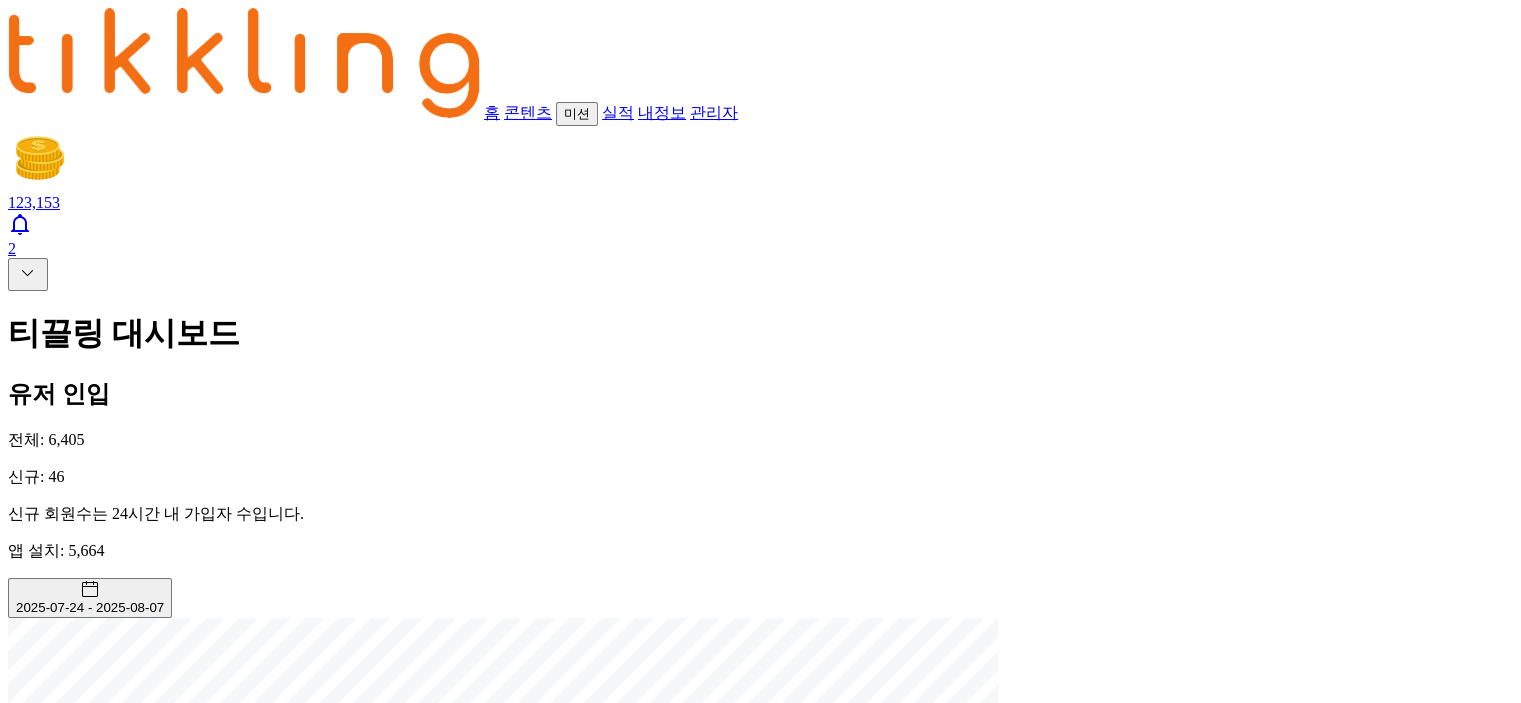 click 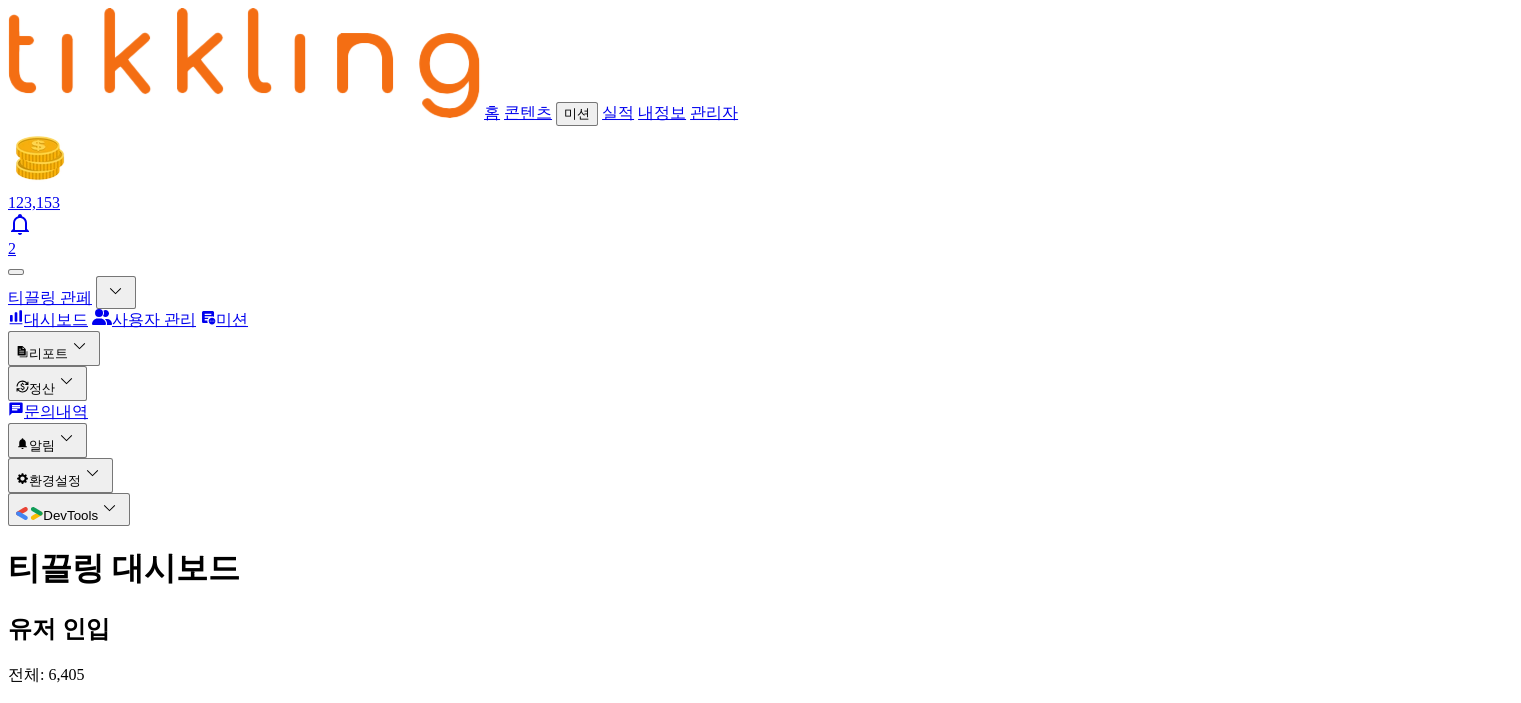 click on "리포트" at bounding box center [54, 348] 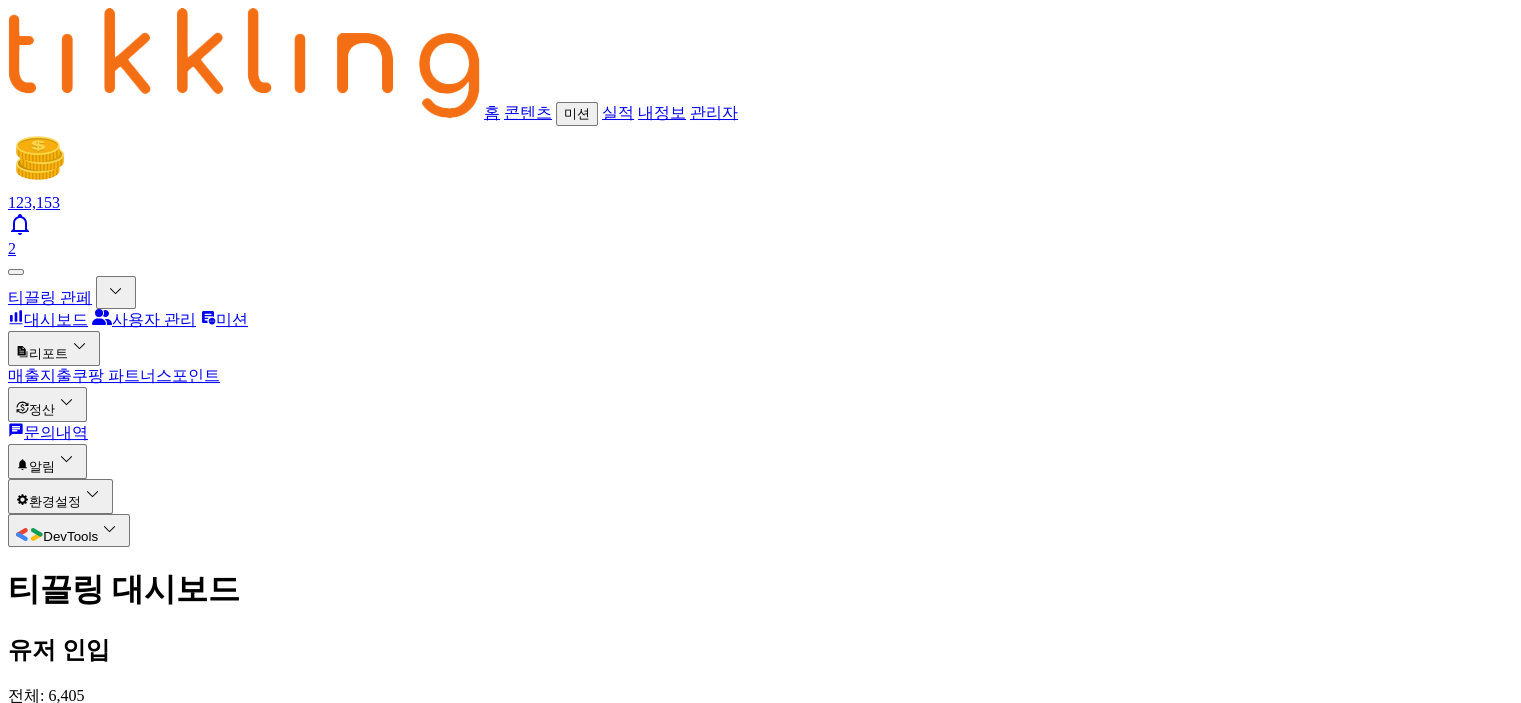 click on "문의내역" at bounding box center [48, 432] 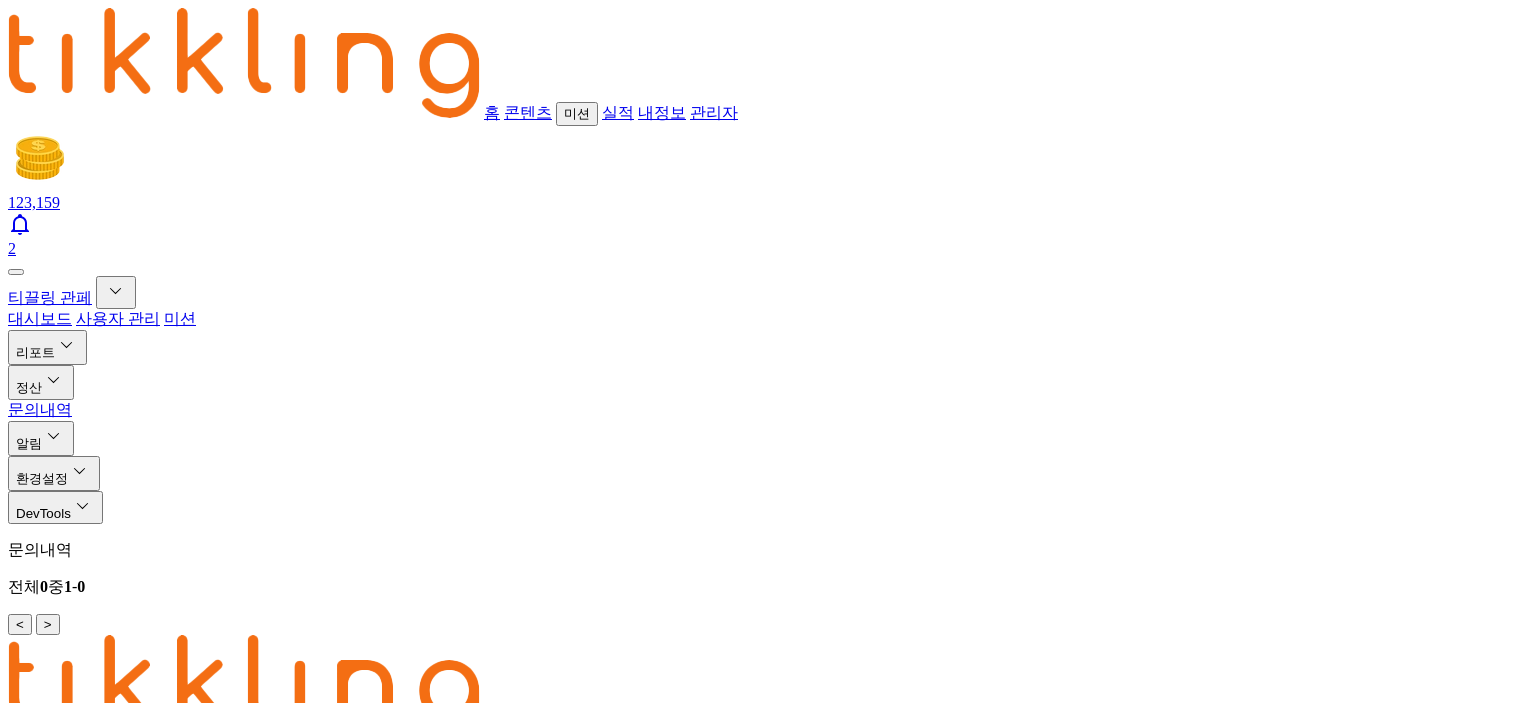 scroll, scrollTop: 0, scrollLeft: 0, axis: both 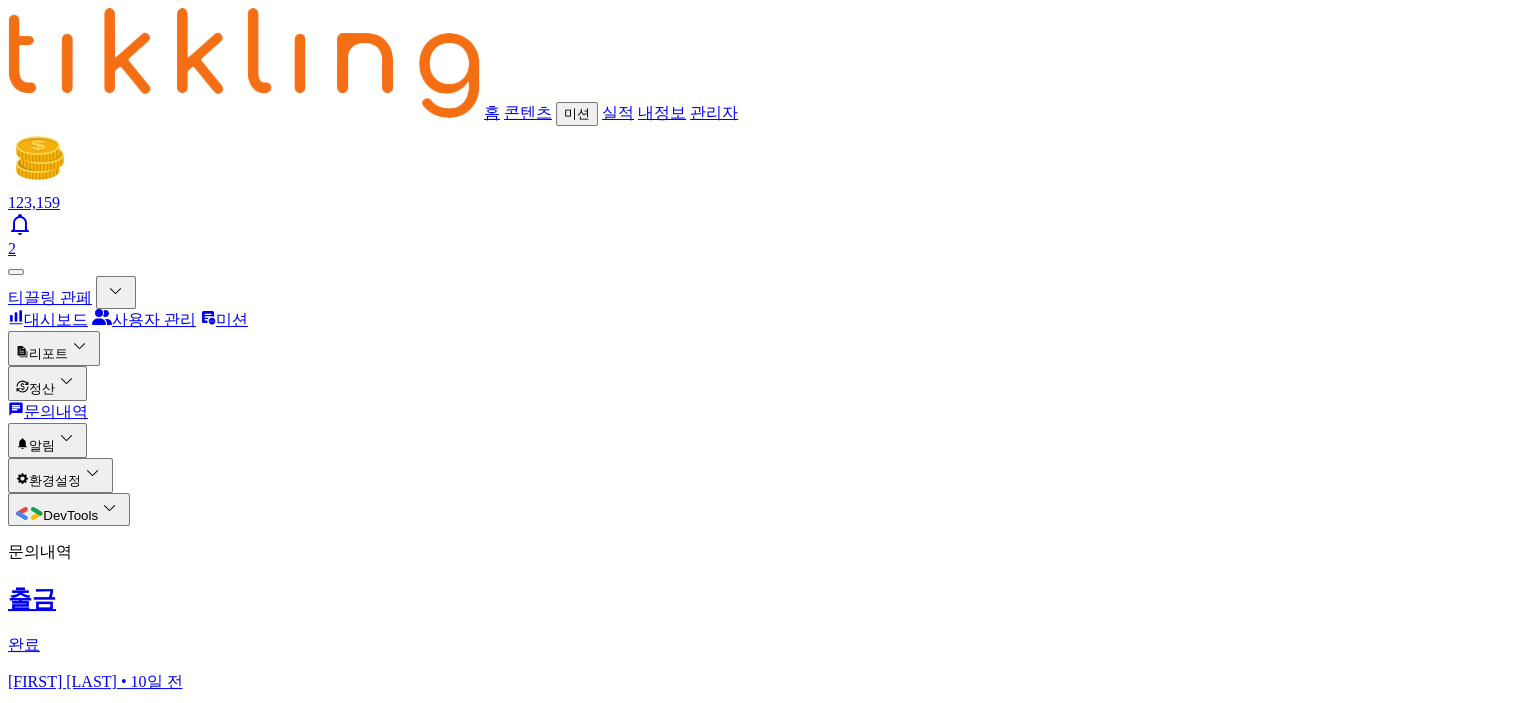 click on "알림" at bounding box center [47, 440] 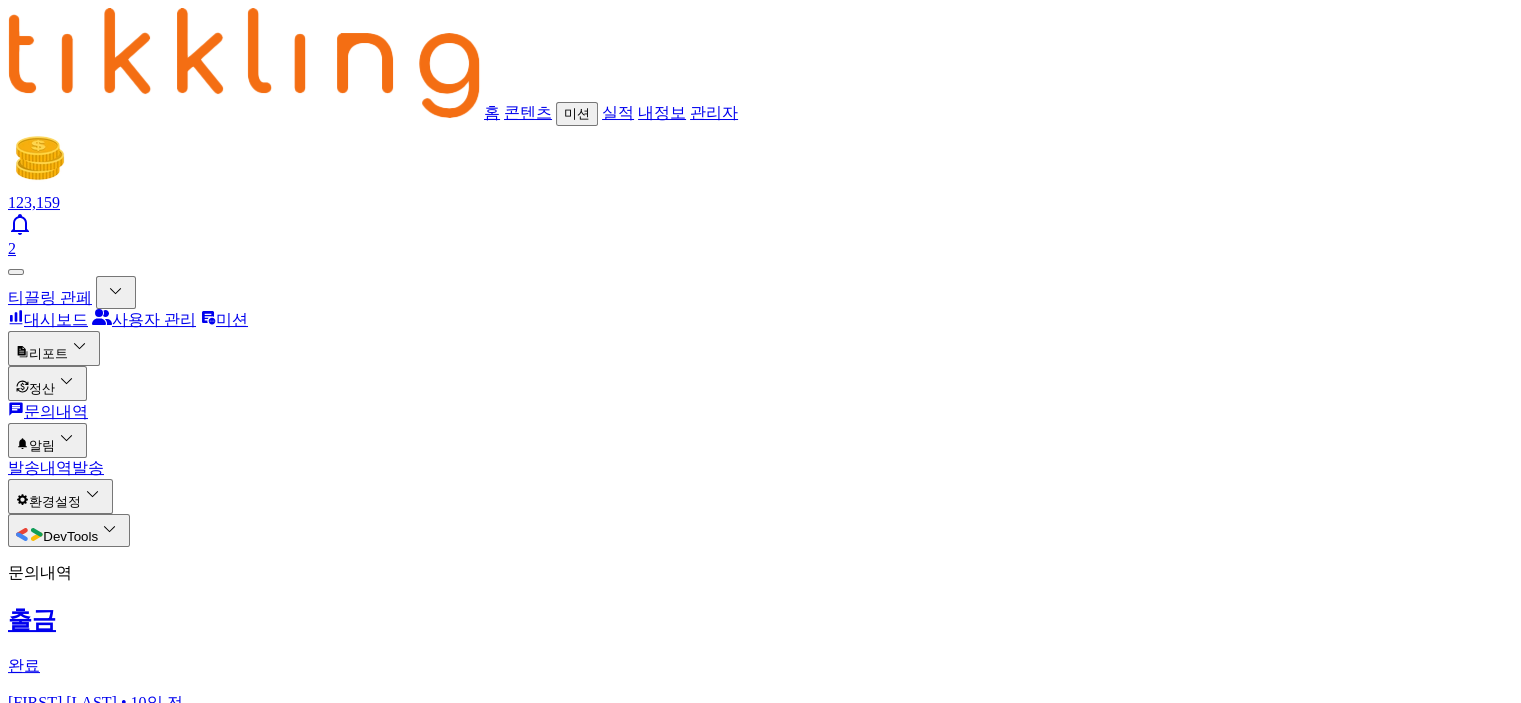 click on "발송내역" at bounding box center [40, 467] 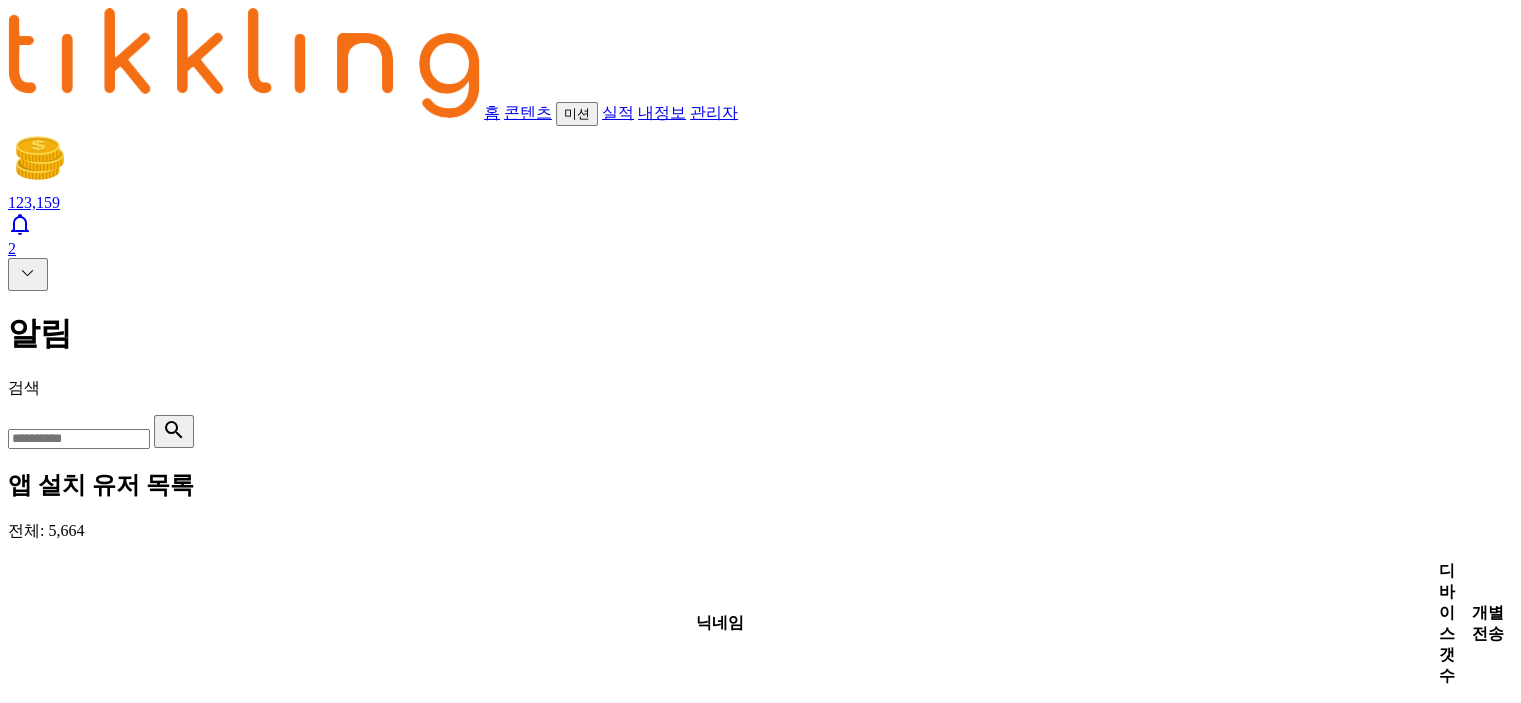 click 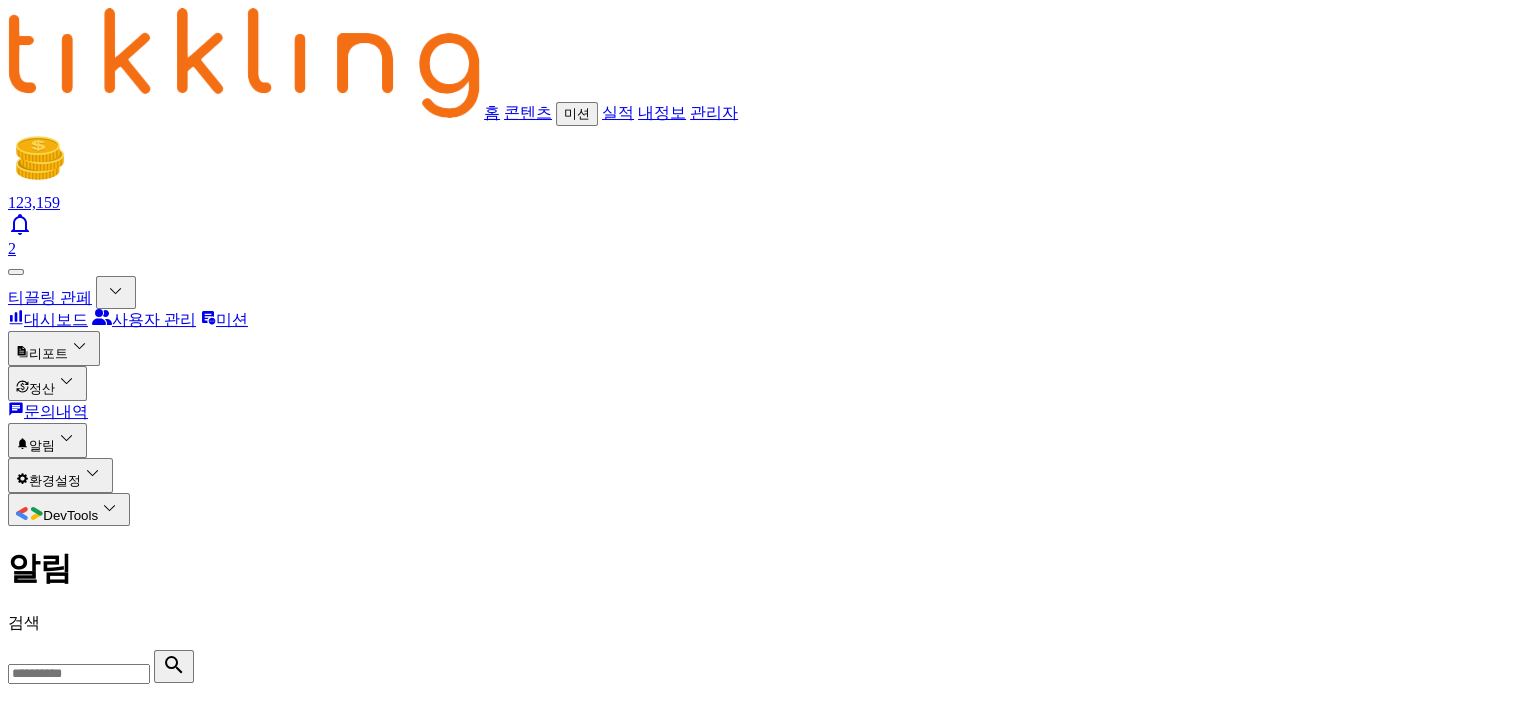 click on "알림" at bounding box center (47, 440) 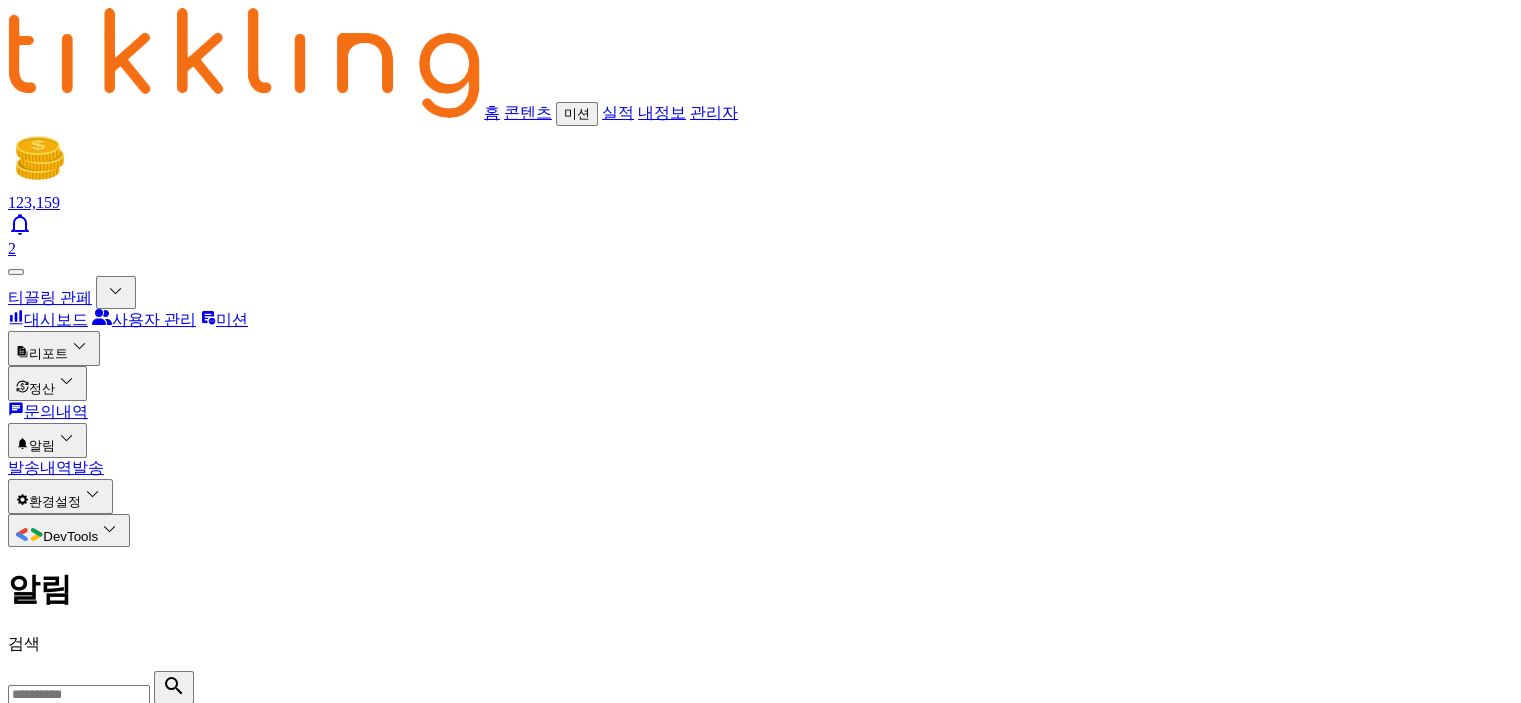 click on "발송" at bounding box center (88, 467) 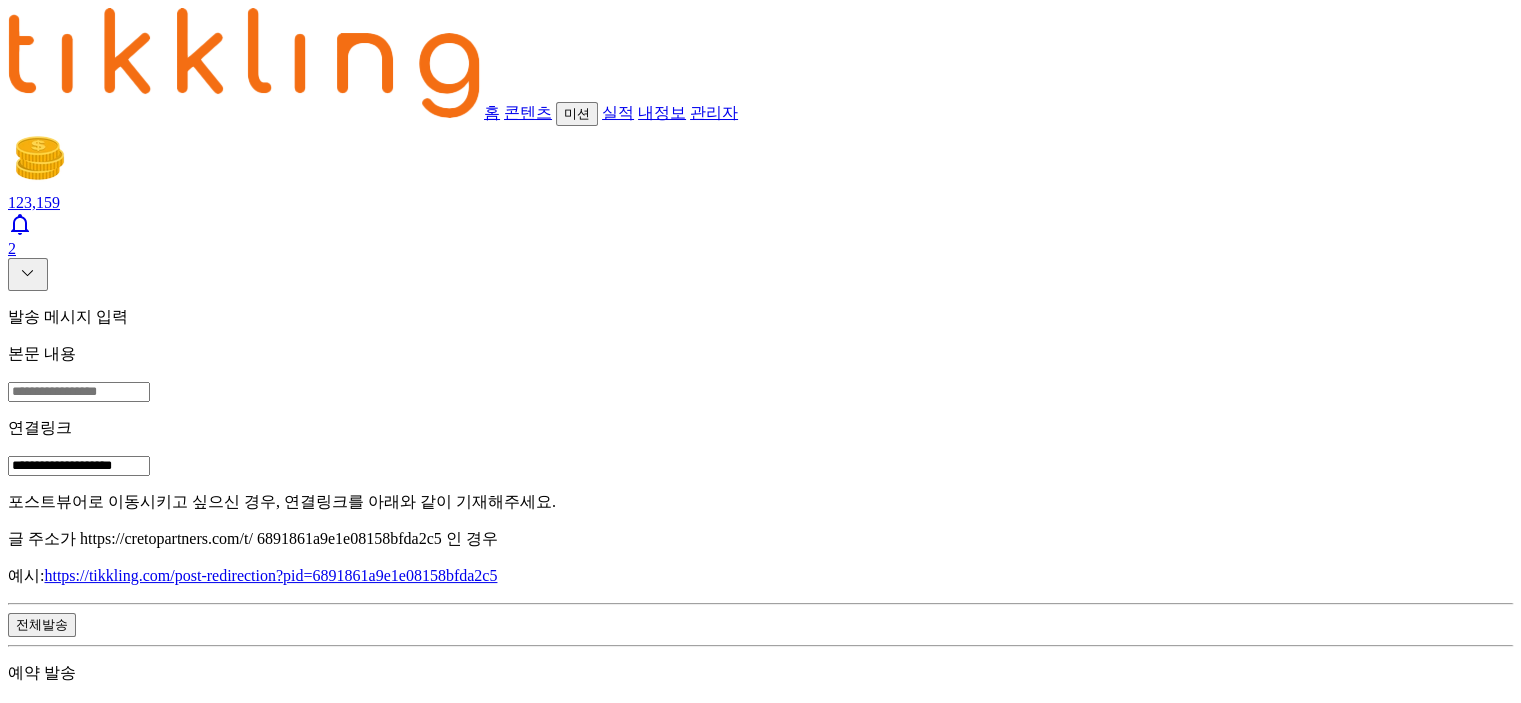 click at bounding box center [79, 392] 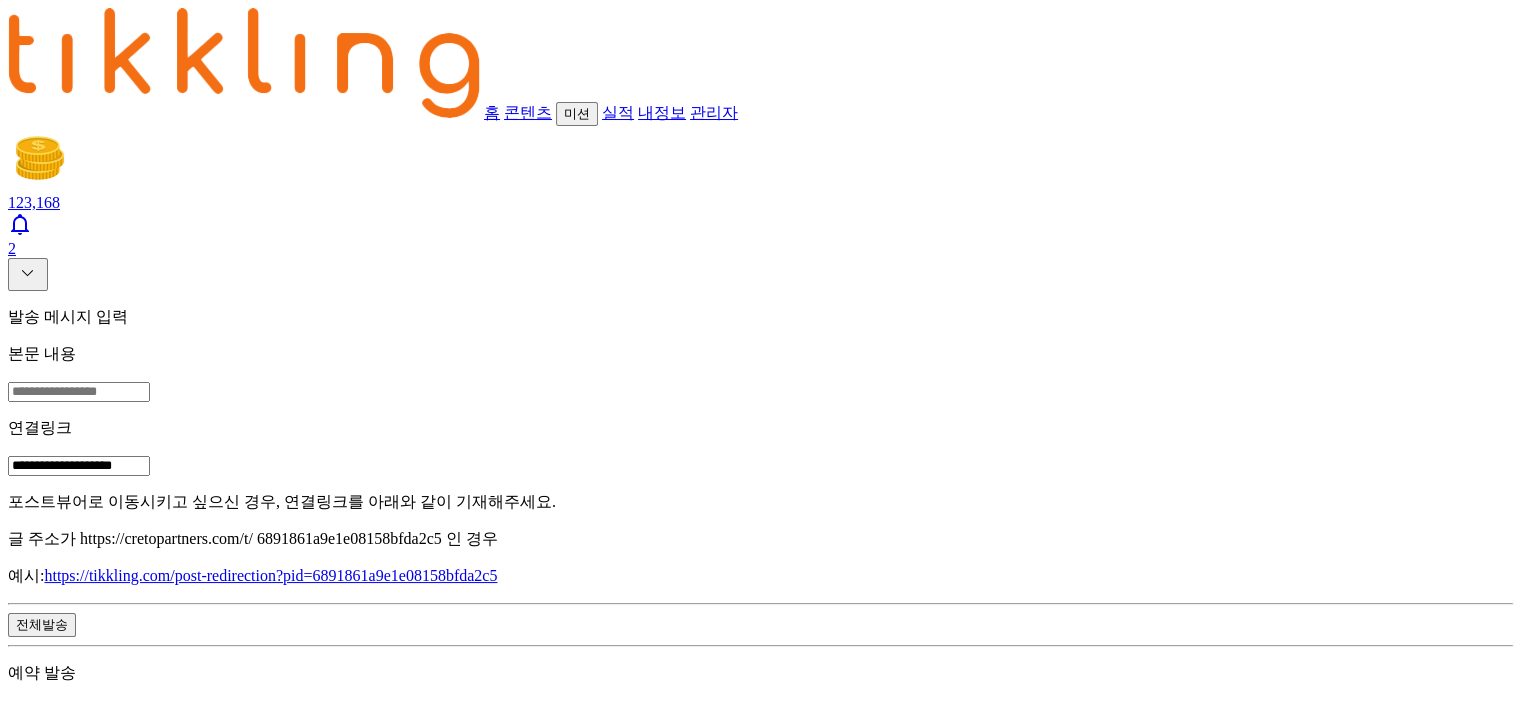 click at bounding box center [244, 63] 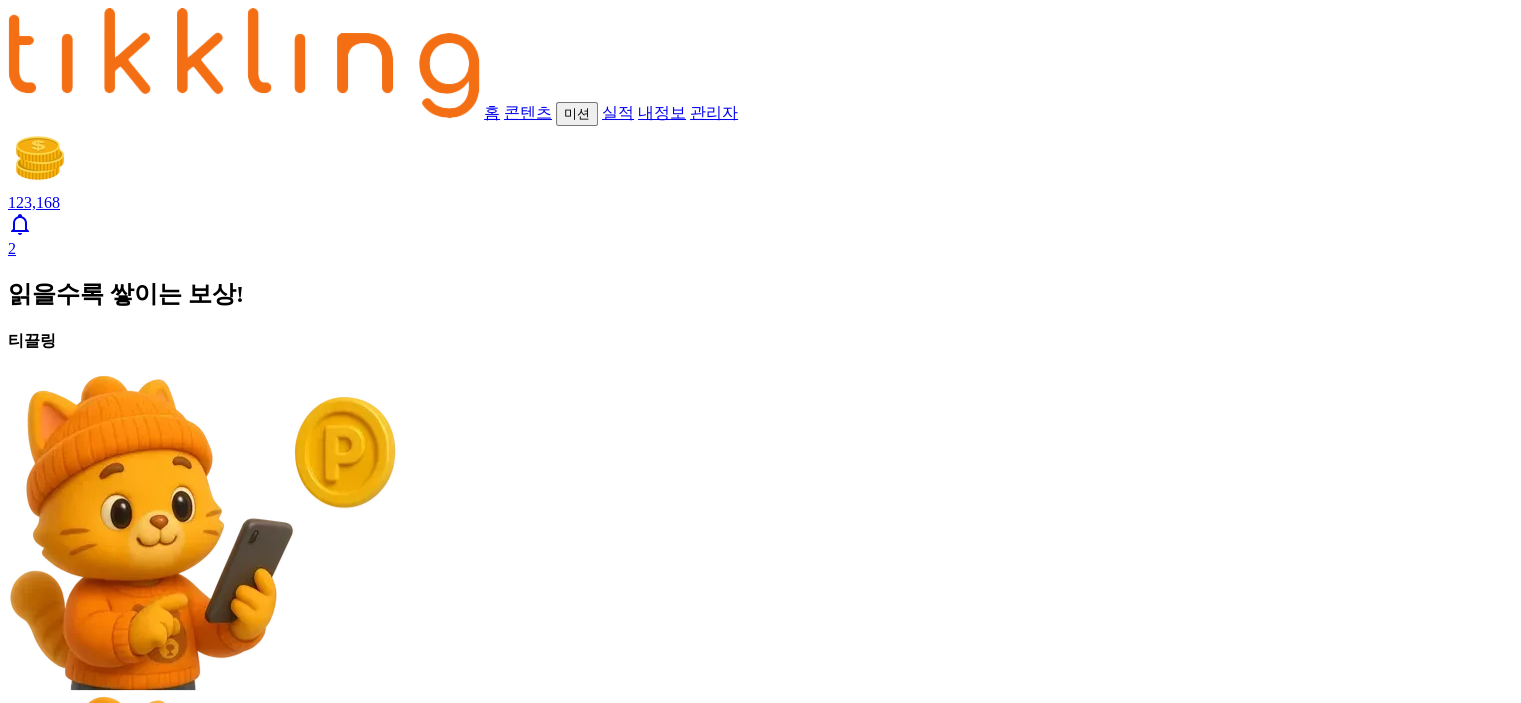 click on "콘텐츠" at bounding box center (528, 112) 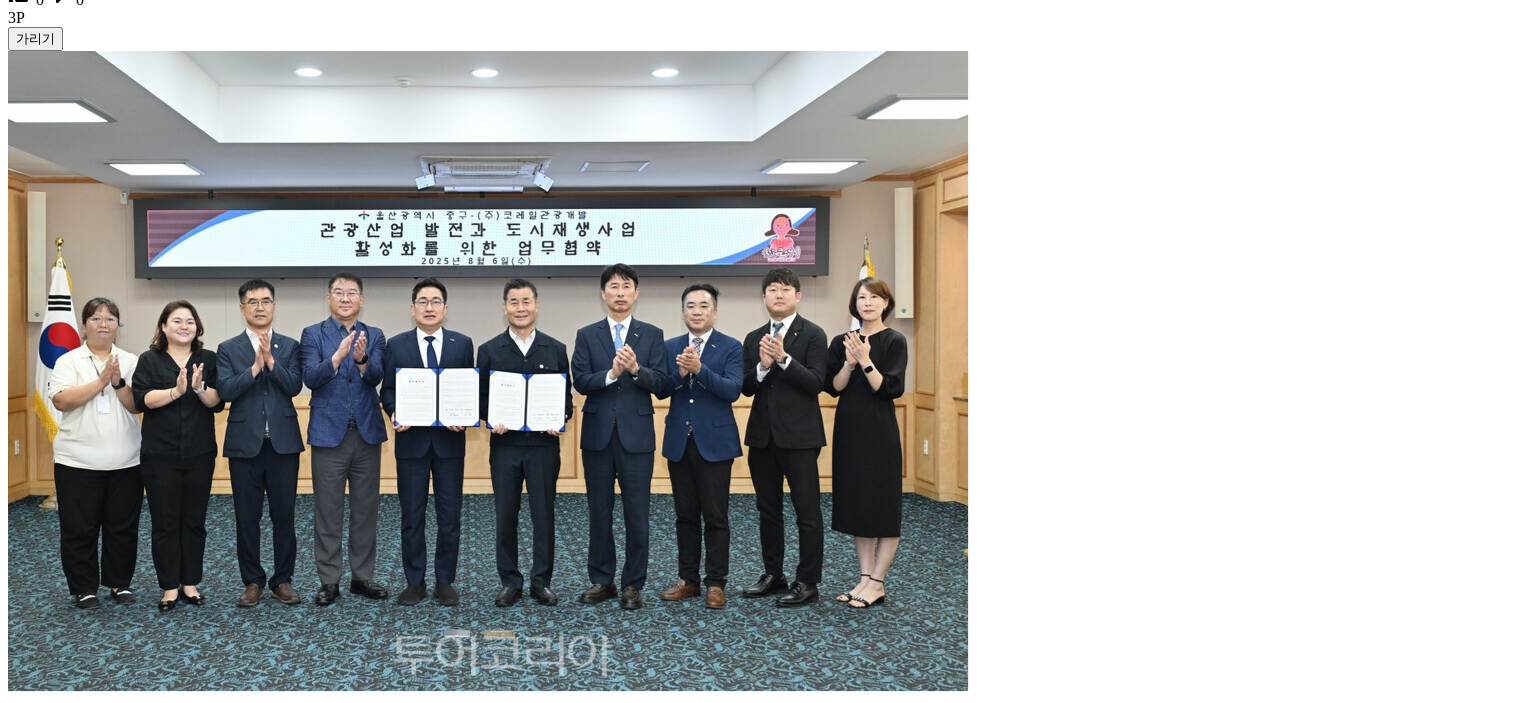 scroll, scrollTop: 1000, scrollLeft: 0, axis: vertical 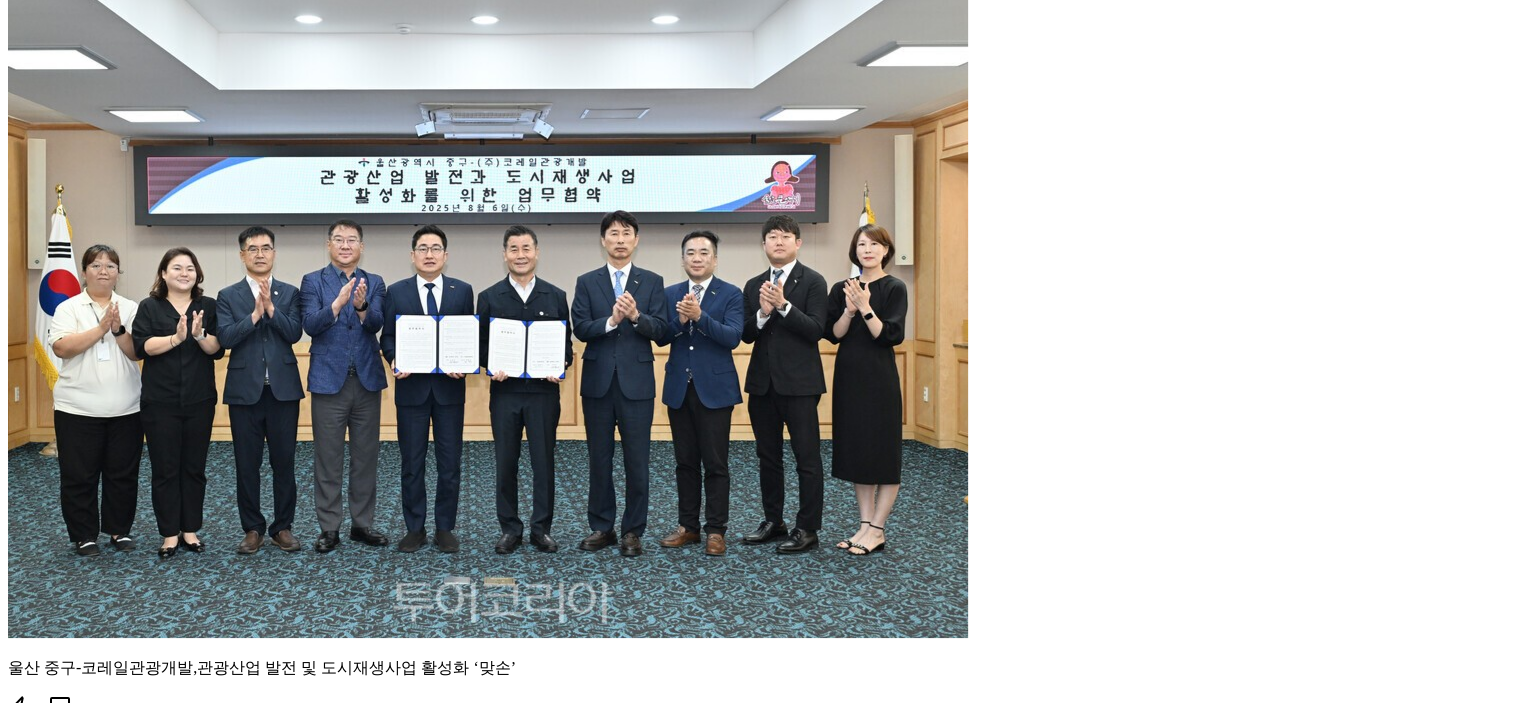 click on ""더위 피해 즐기자!"...더운 날 시원하게 즐기는 경기도 실내 여행지 BEST 4 추천" at bounding box center (760, 38671) 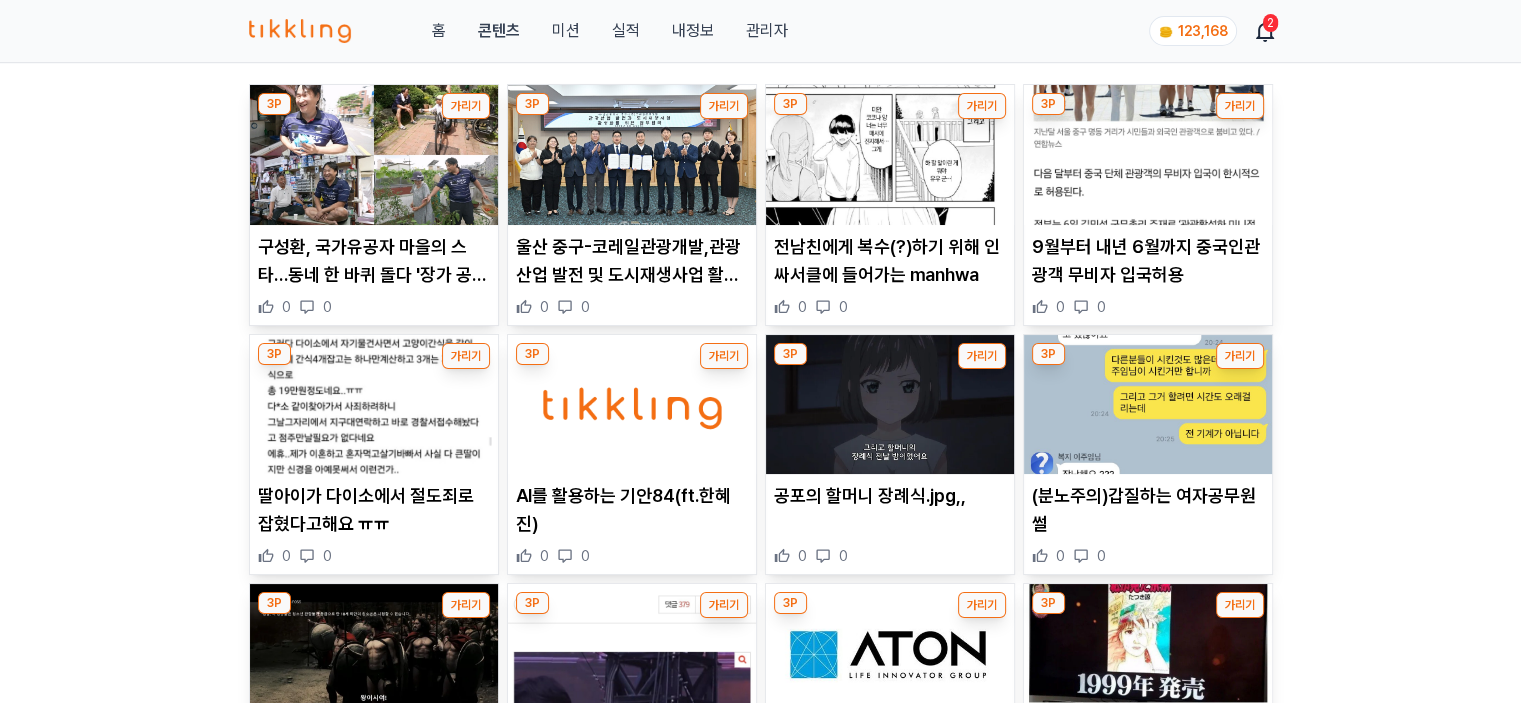 scroll, scrollTop: 0, scrollLeft: 0, axis: both 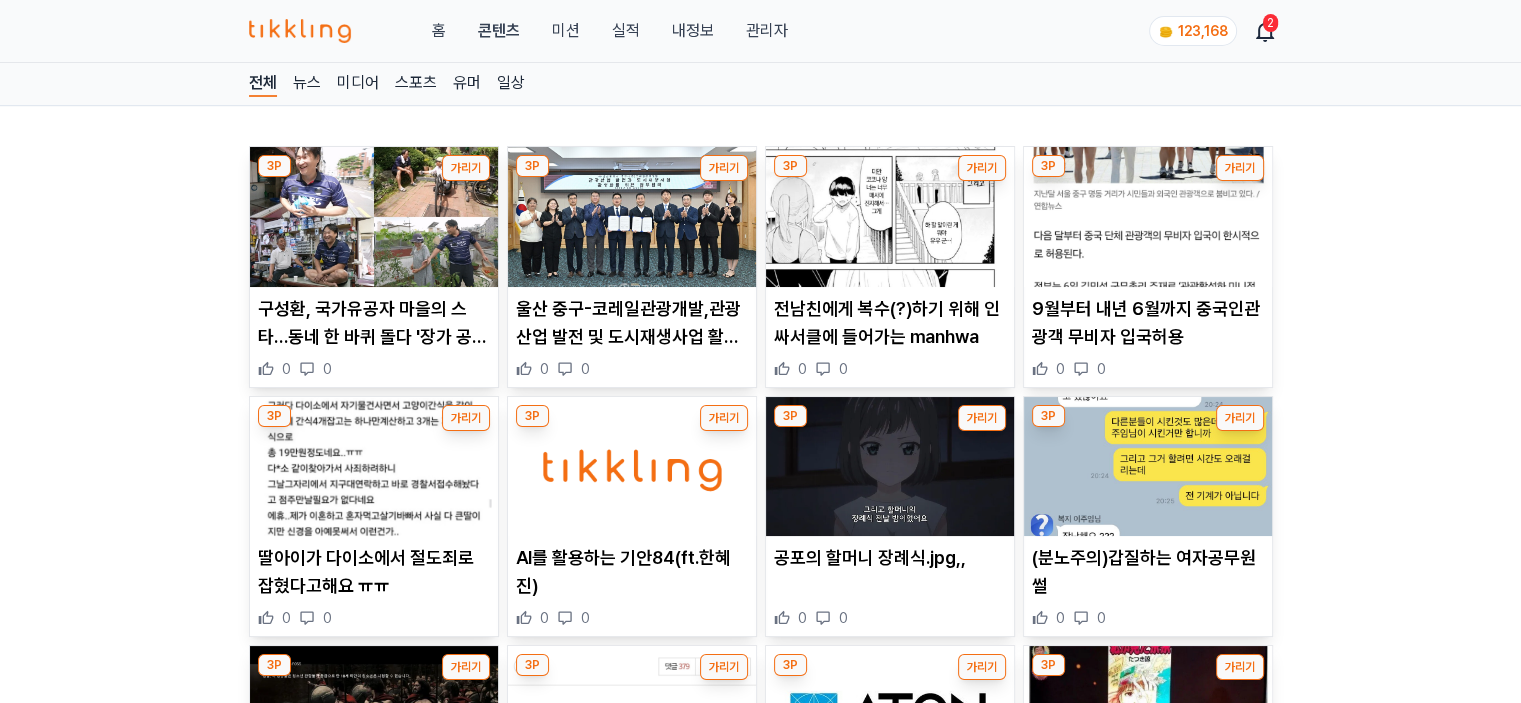 click on "관리자" at bounding box center (766, 31) 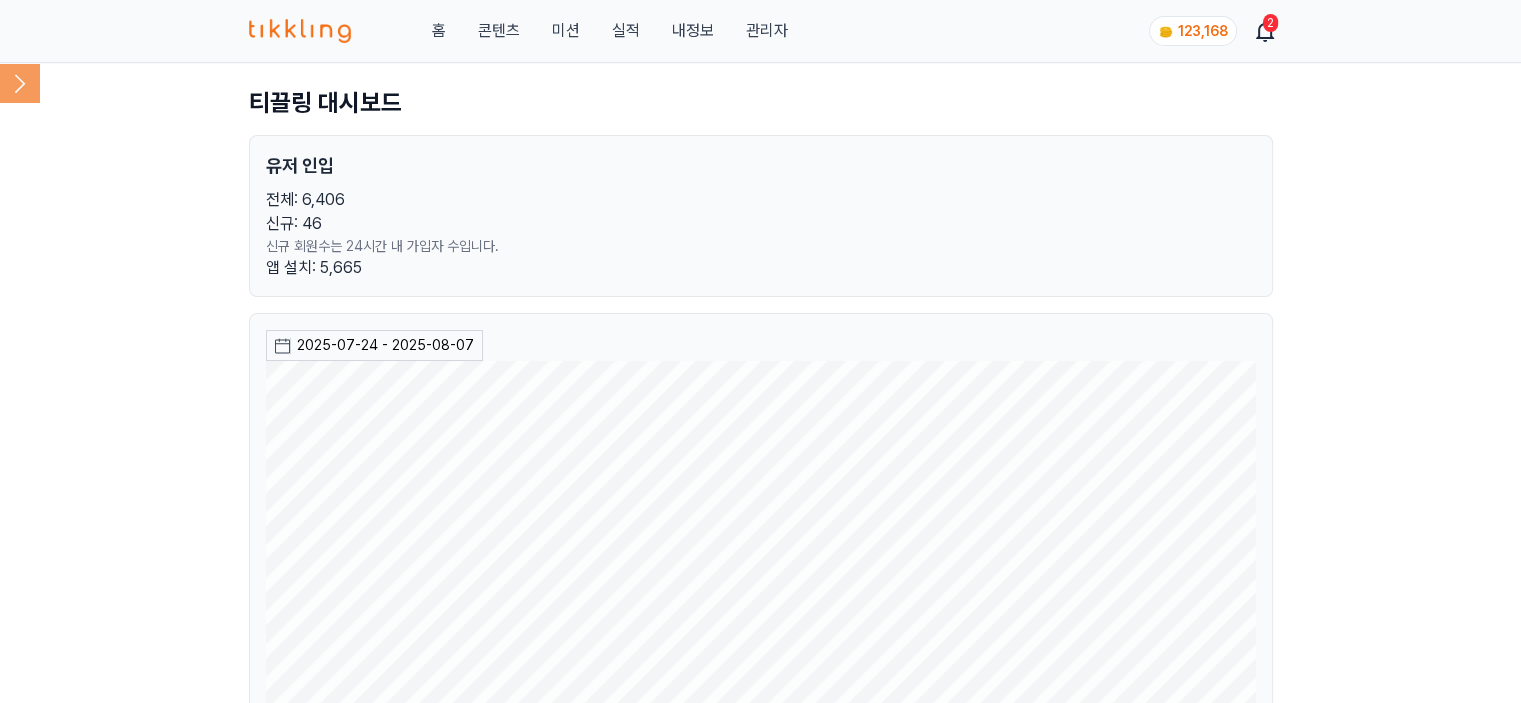 click 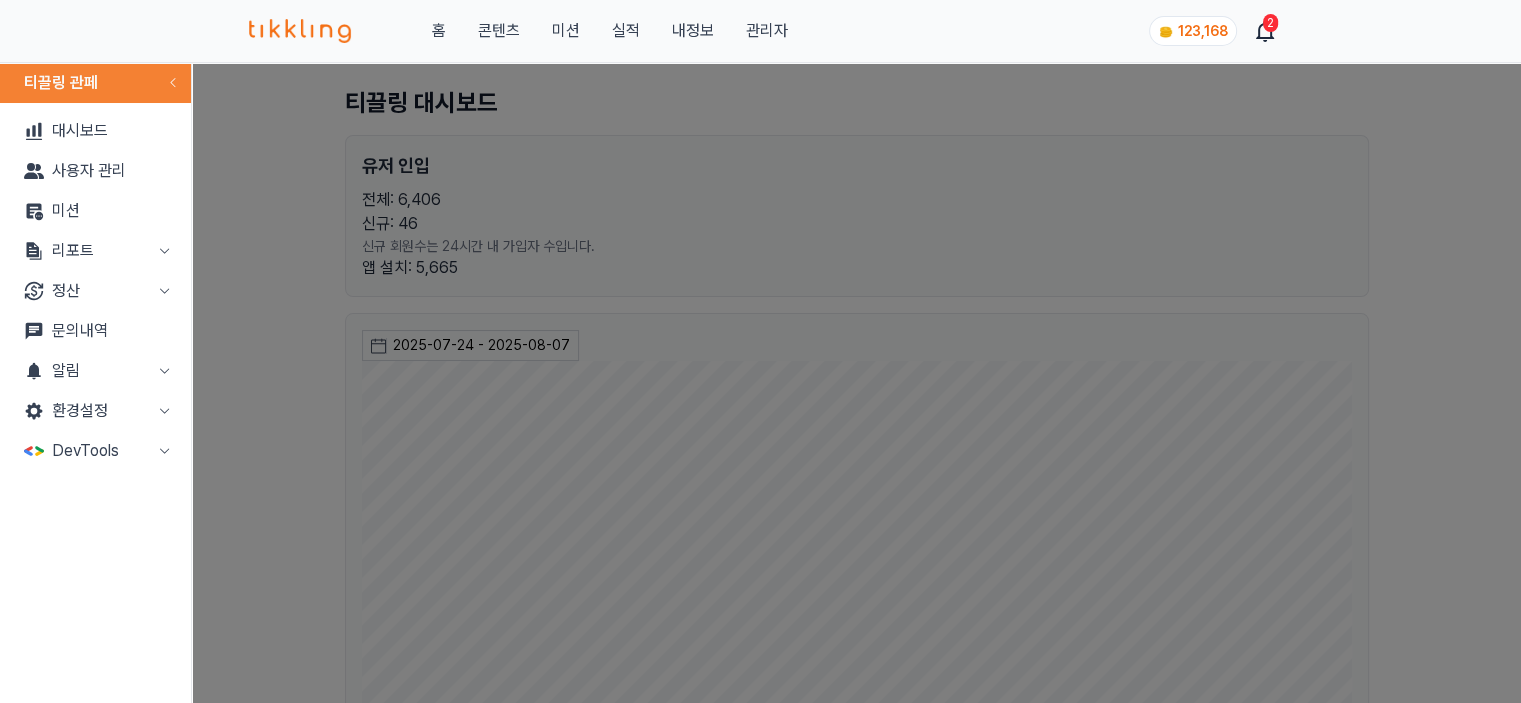 click on "알림" at bounding box center (95, 371) 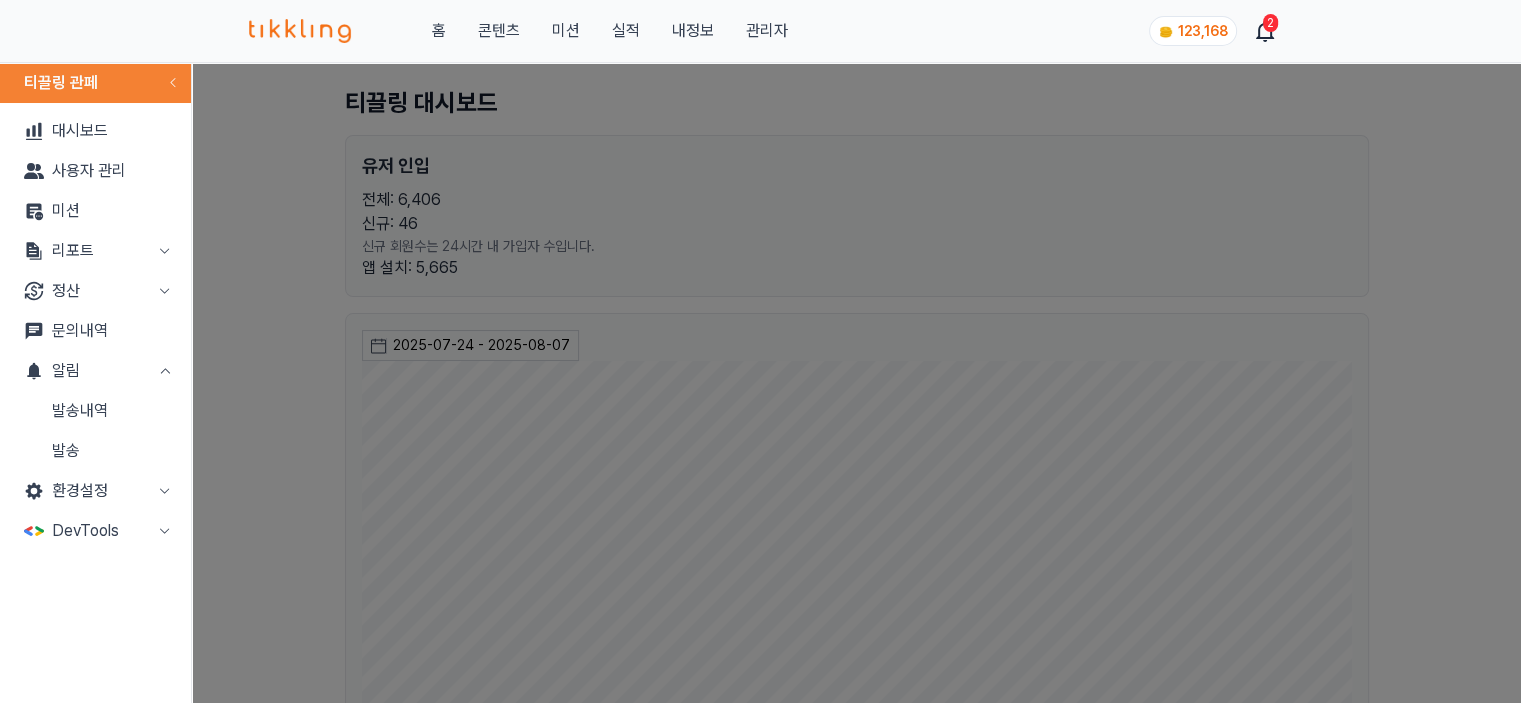 click on "발송" at bounding box center (95, 451) 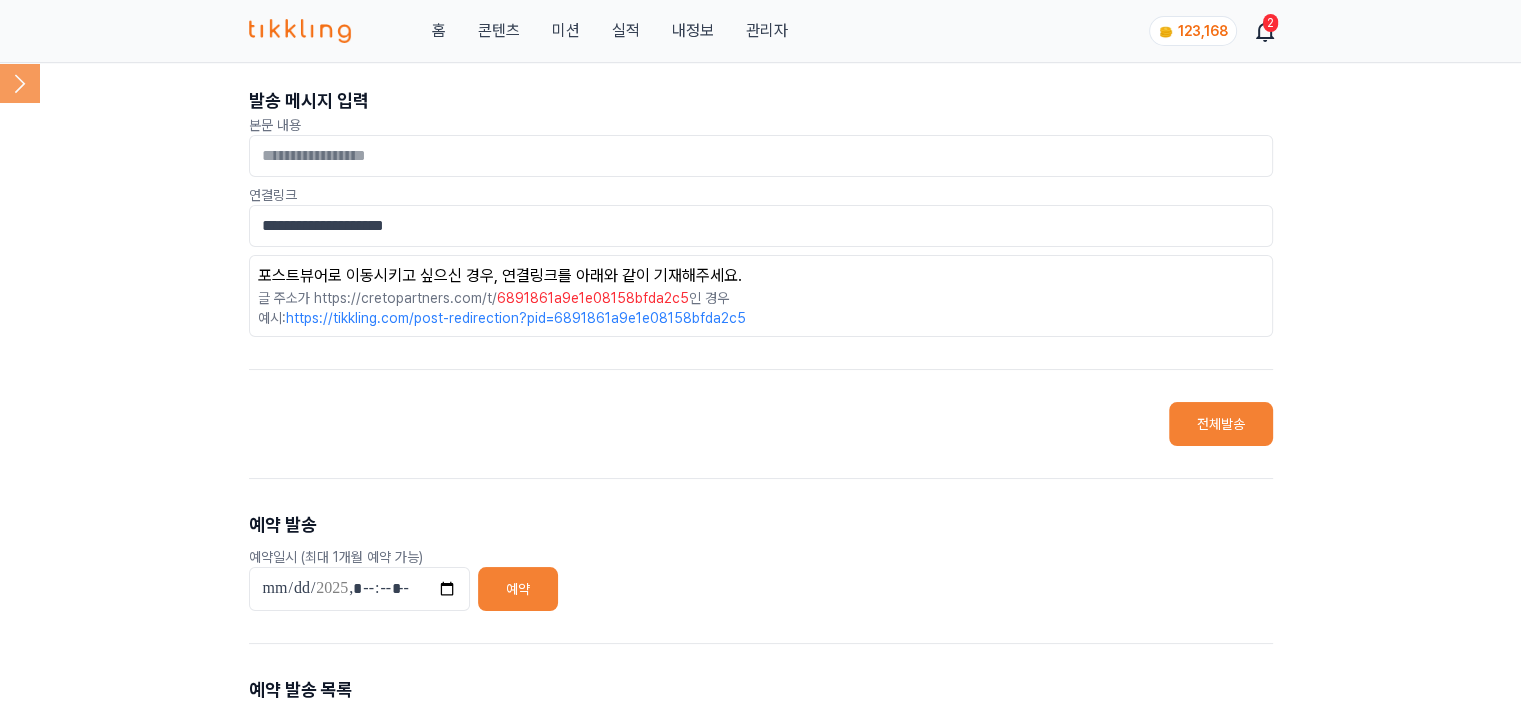 drag, startPoint x: 744, startPoint y: 315, endPoint x: 288, endPoint y: 323, distance: 456.07016 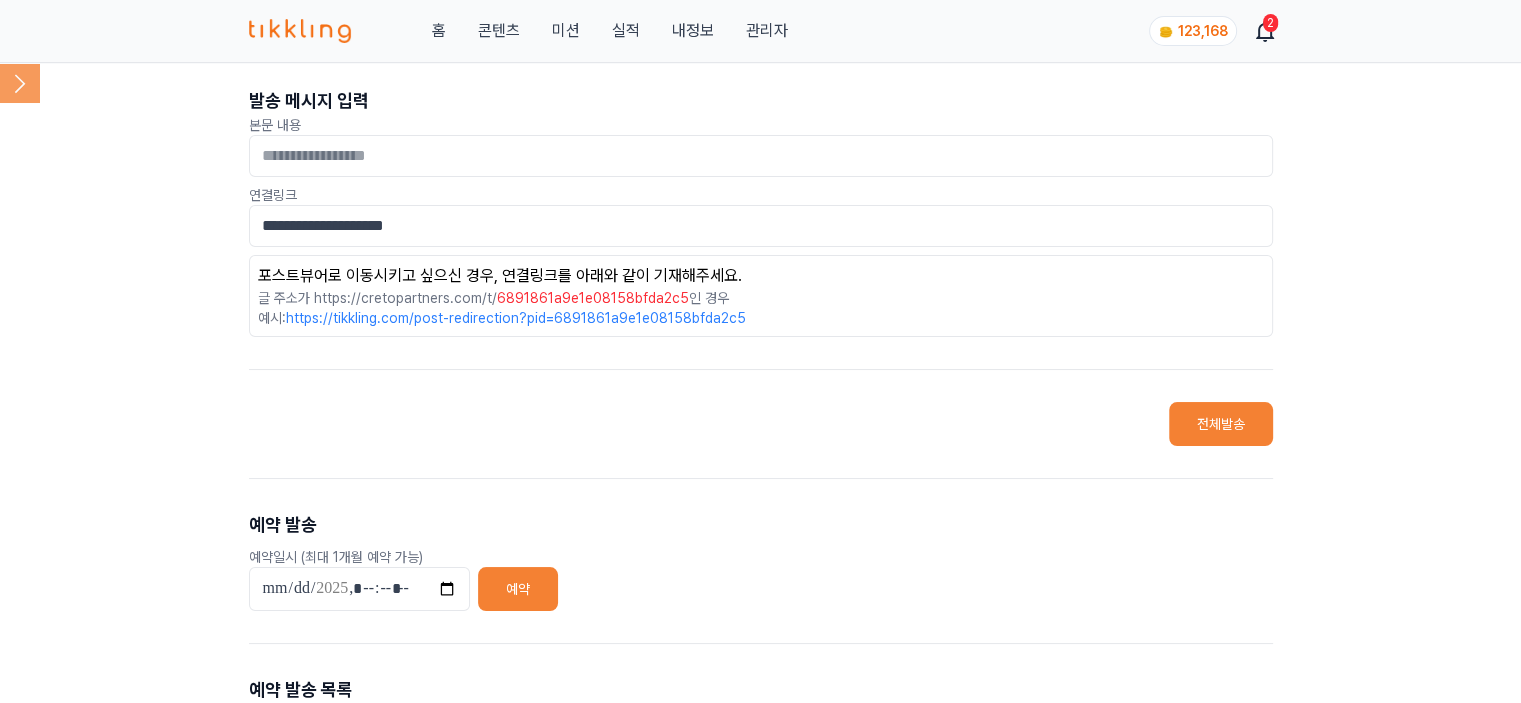 click on "예시:  https://tikkling.com/post-redirection?pid=6891861a9e1e08158bfda2c5" at bounding box center (761, 318) 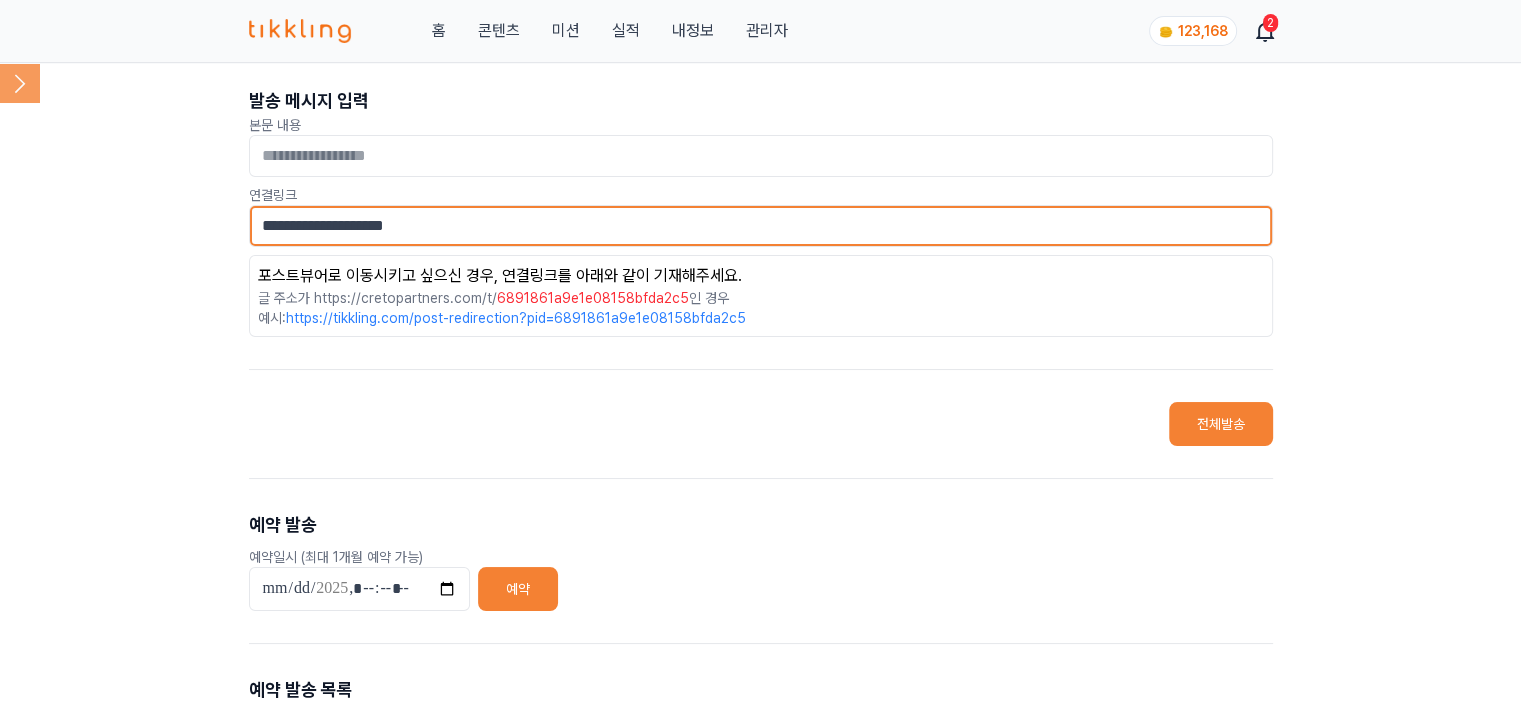 drag, startPoint x: 438, startPoint y: 227, endPoint x: 232, endPoint y: 231, distance: 206.03883 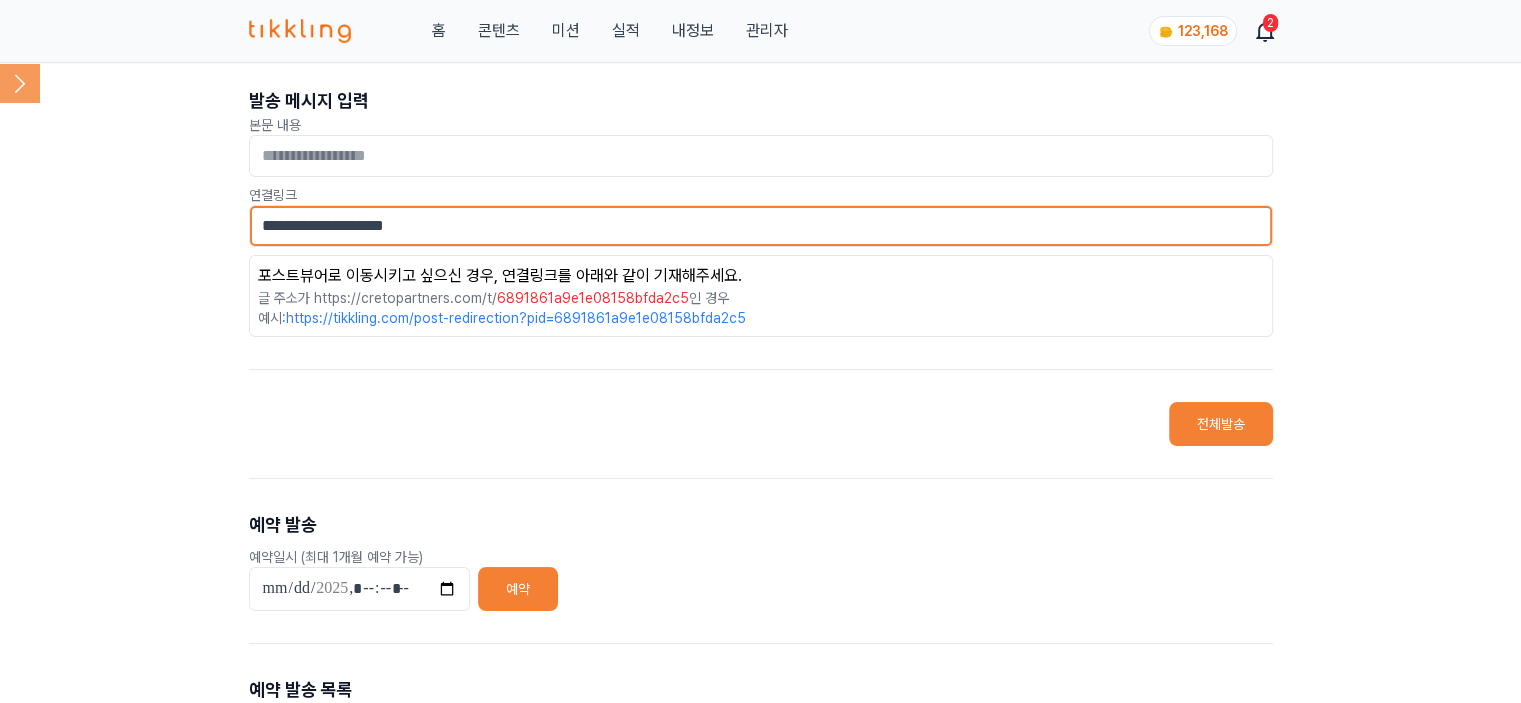 click on "**********" at bounding box center [760, 527] 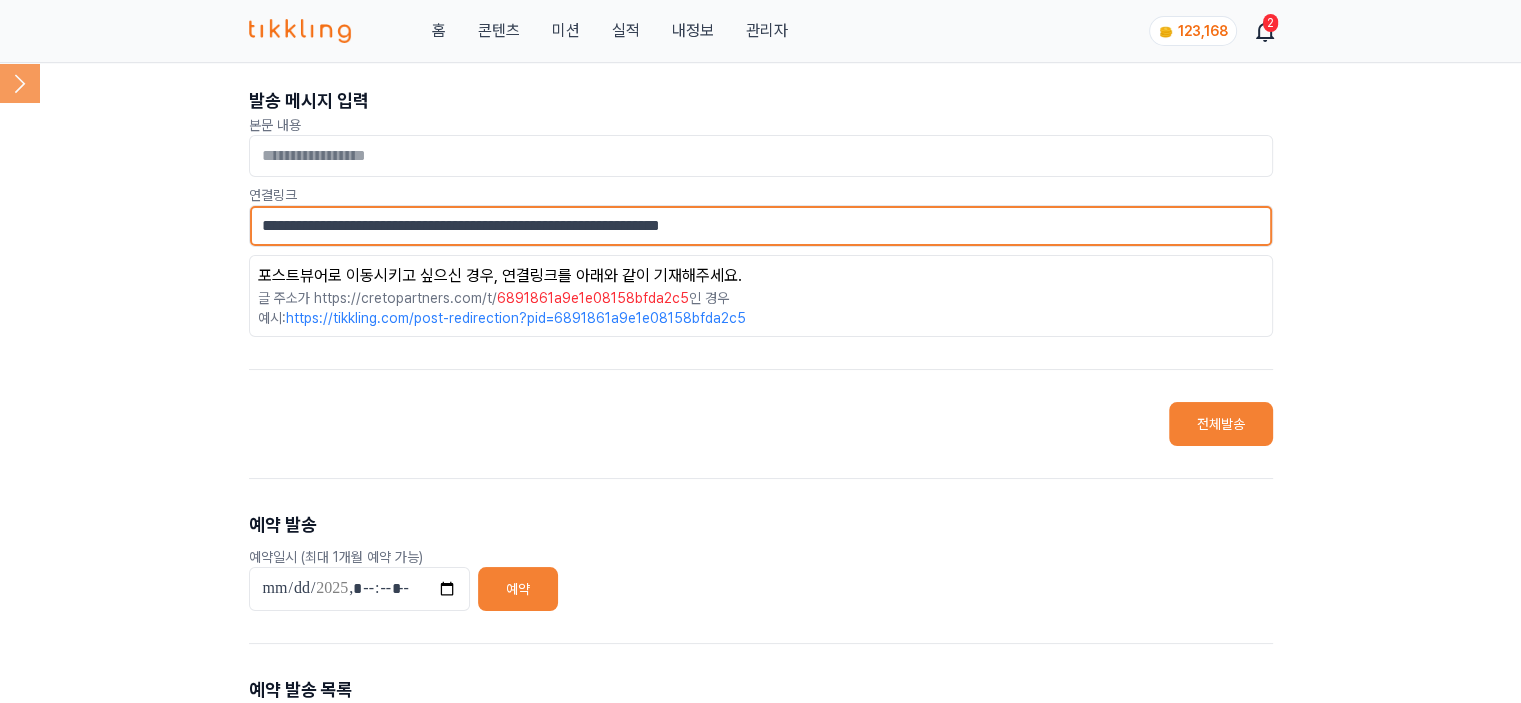 type on "**********" 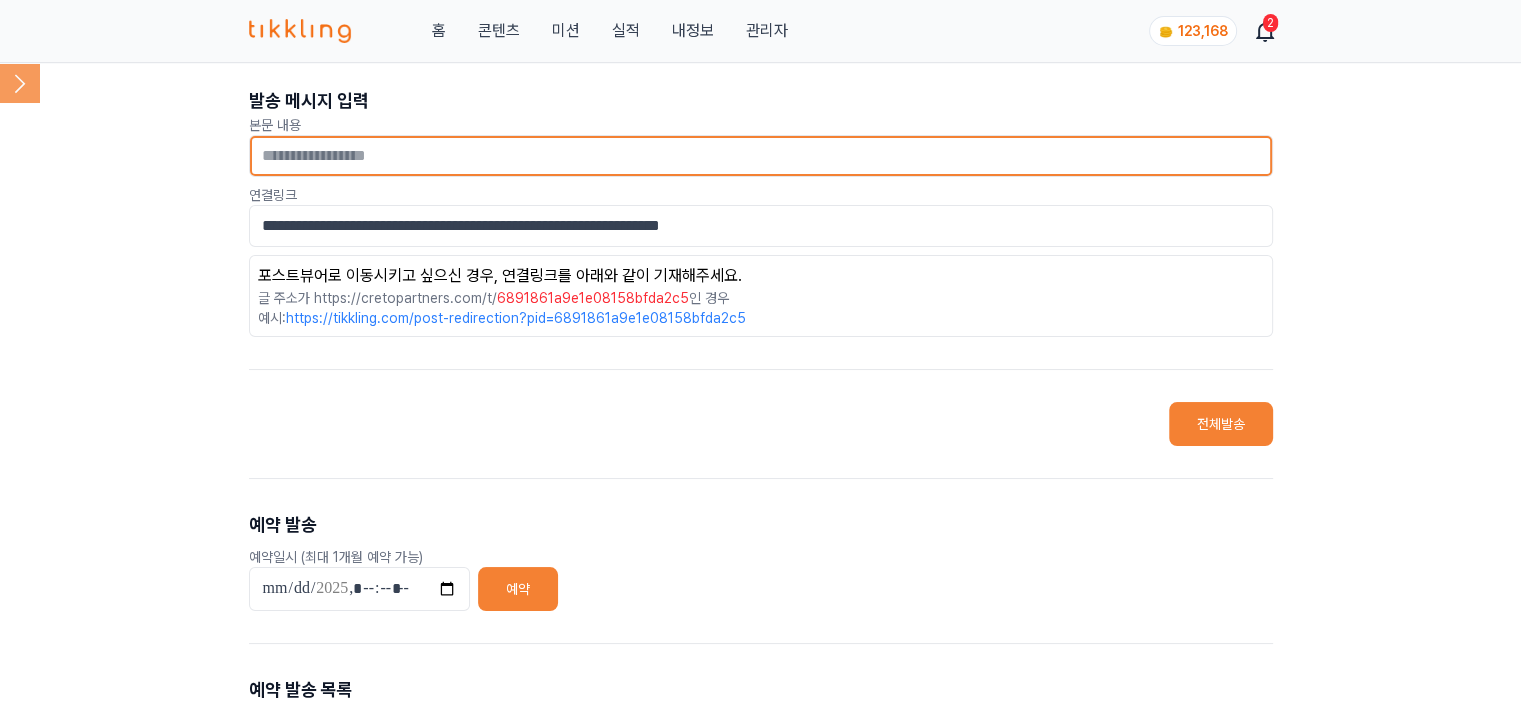 click at bounding box center (761, 156) 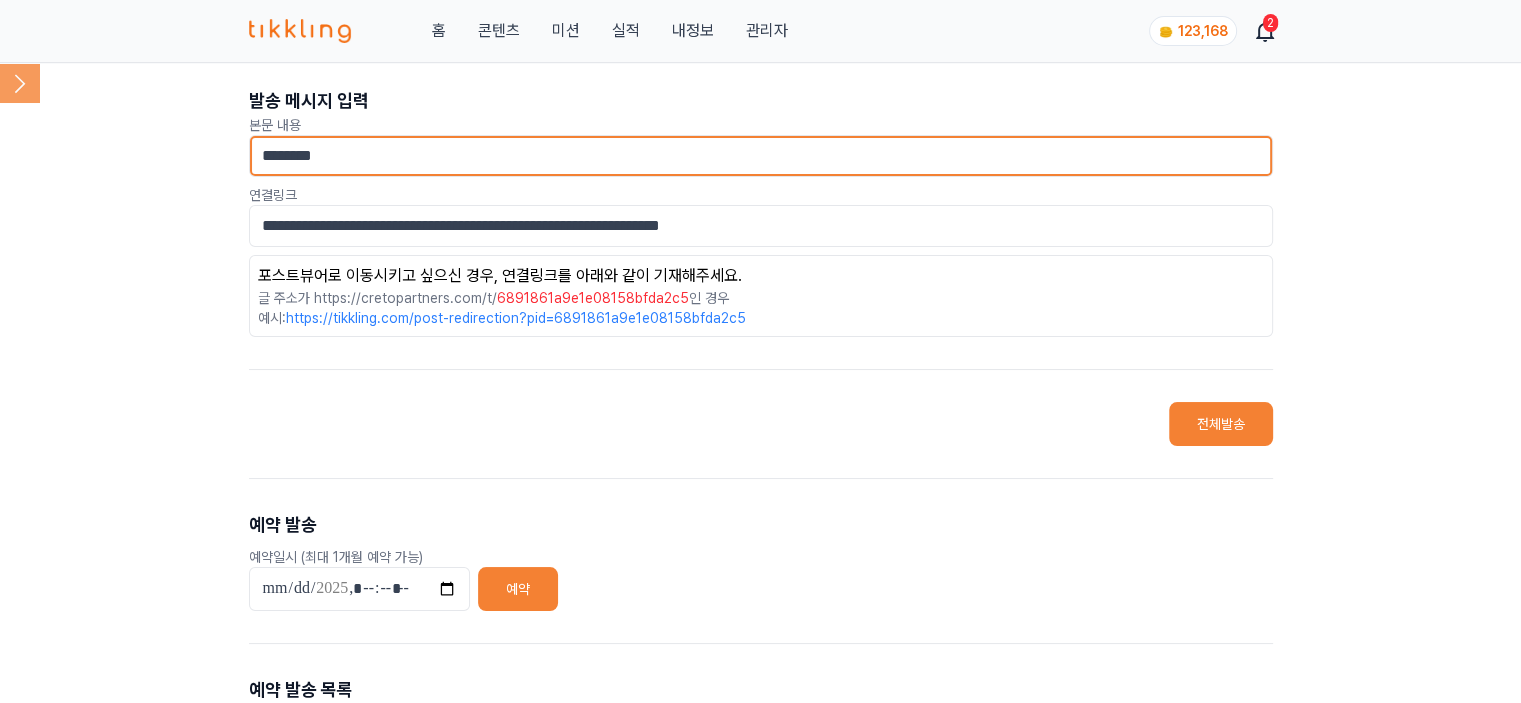 type on "********" 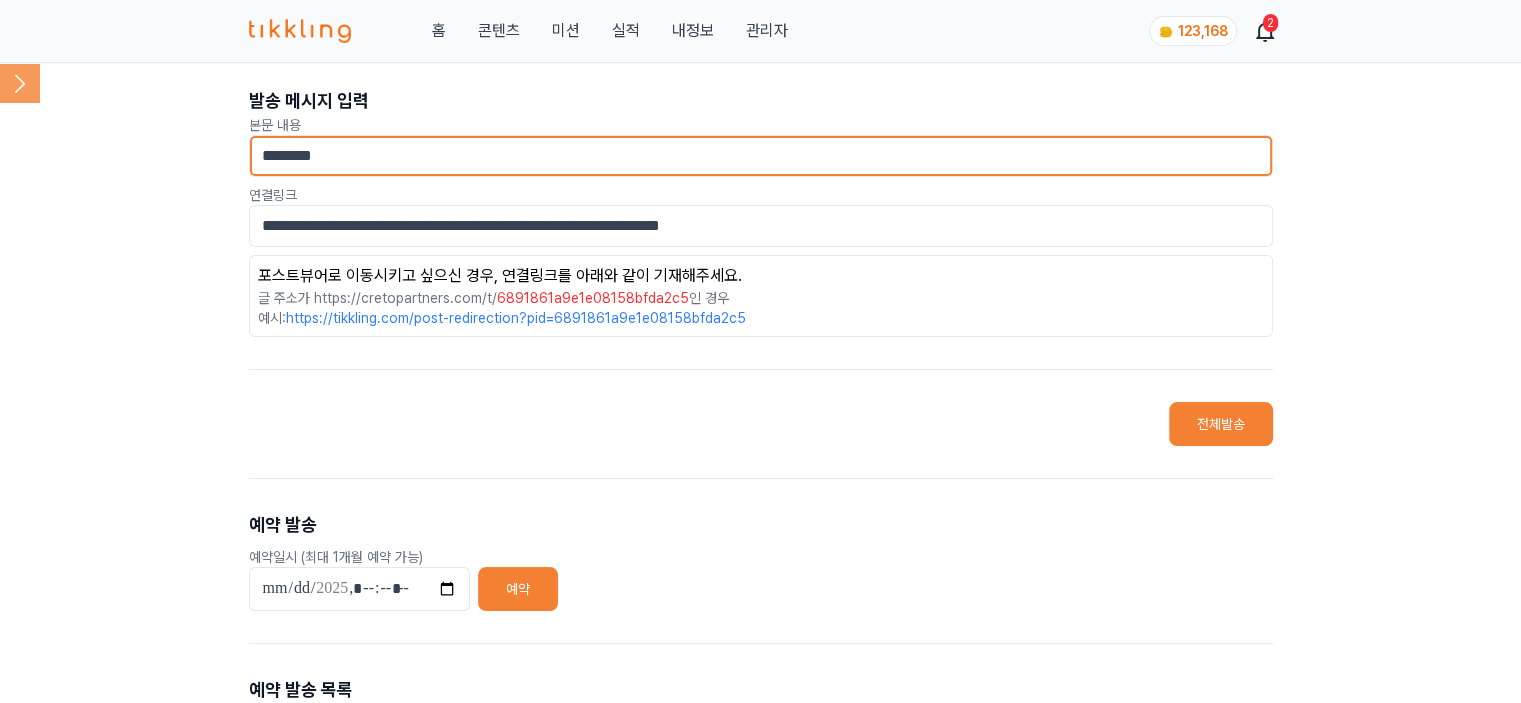 click on "********" at bounding box center (761, 156) 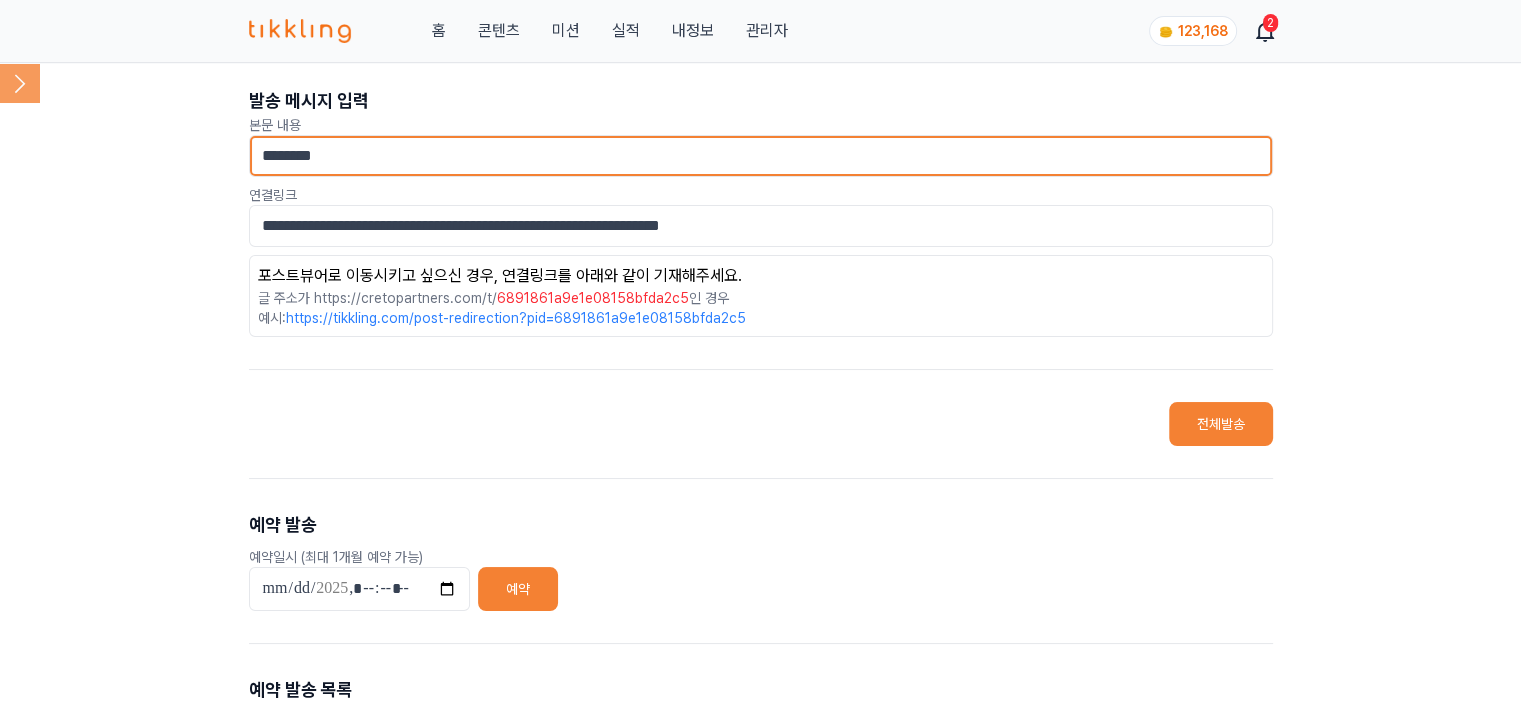 drag, startPoint x: 430, startPoint y: 156, endPoint x: 165, endPoint y: 163, distance: 265.09244 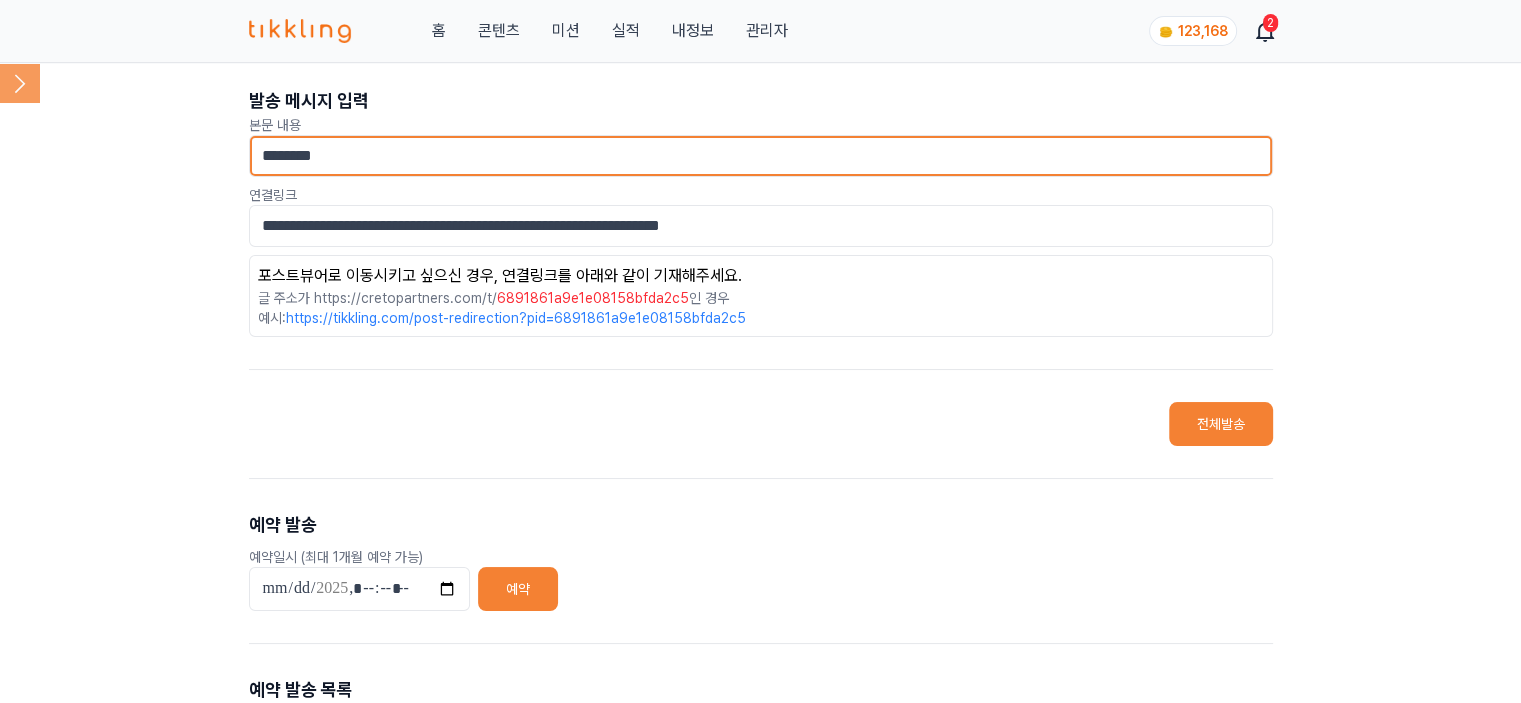 click on "**********" at bounding box center (760, 527) 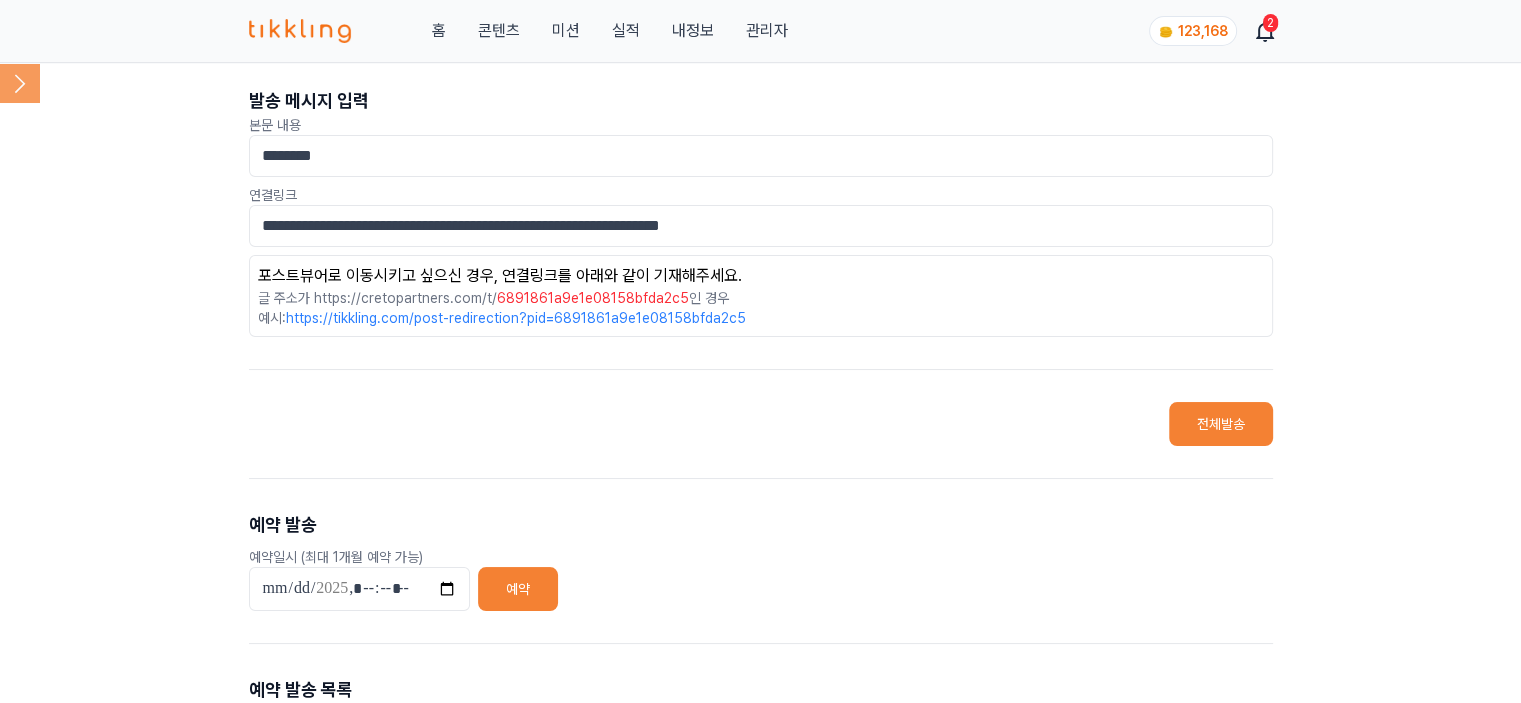 click on "콘텐츠" at bounding box center [498, 31] 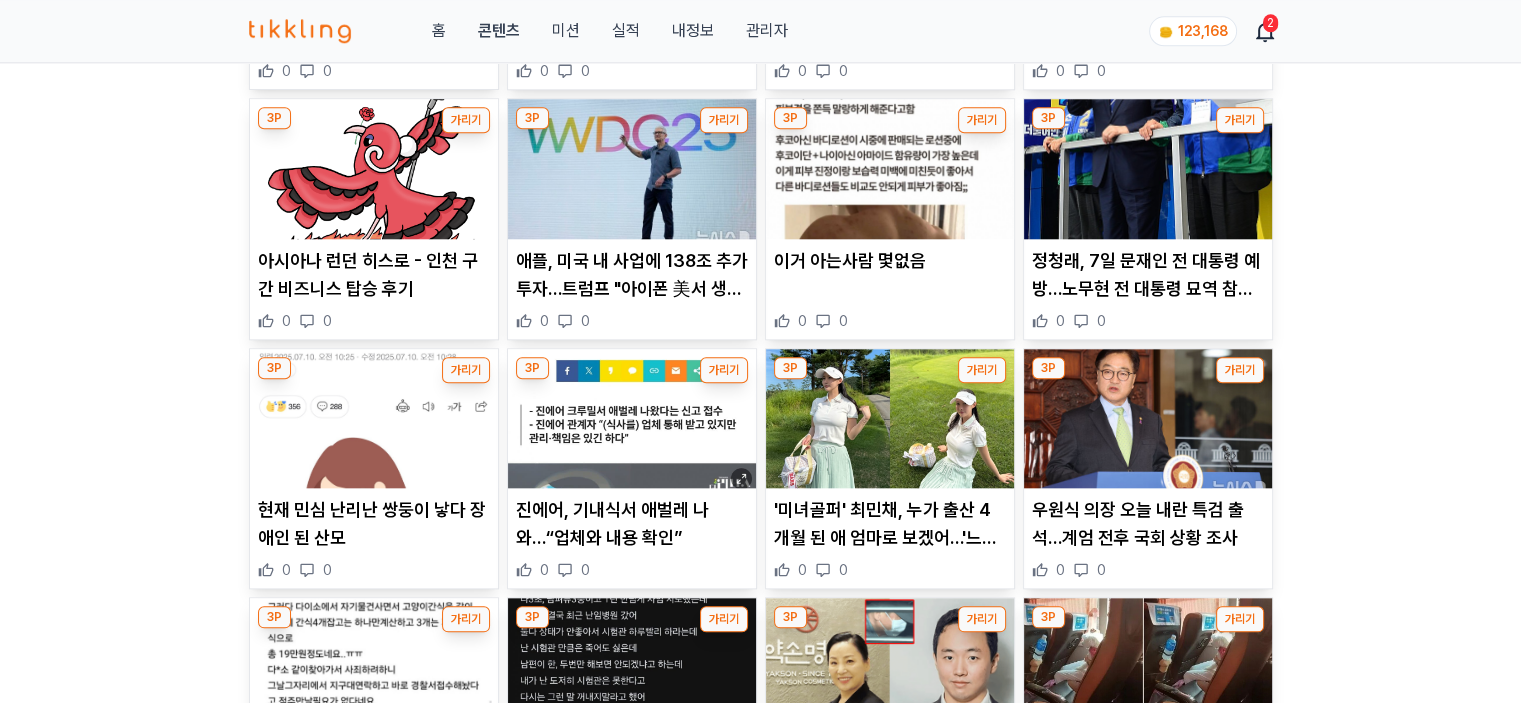 scroll, scrollTop: 2200, scrollLeft: 0, axis: vertical 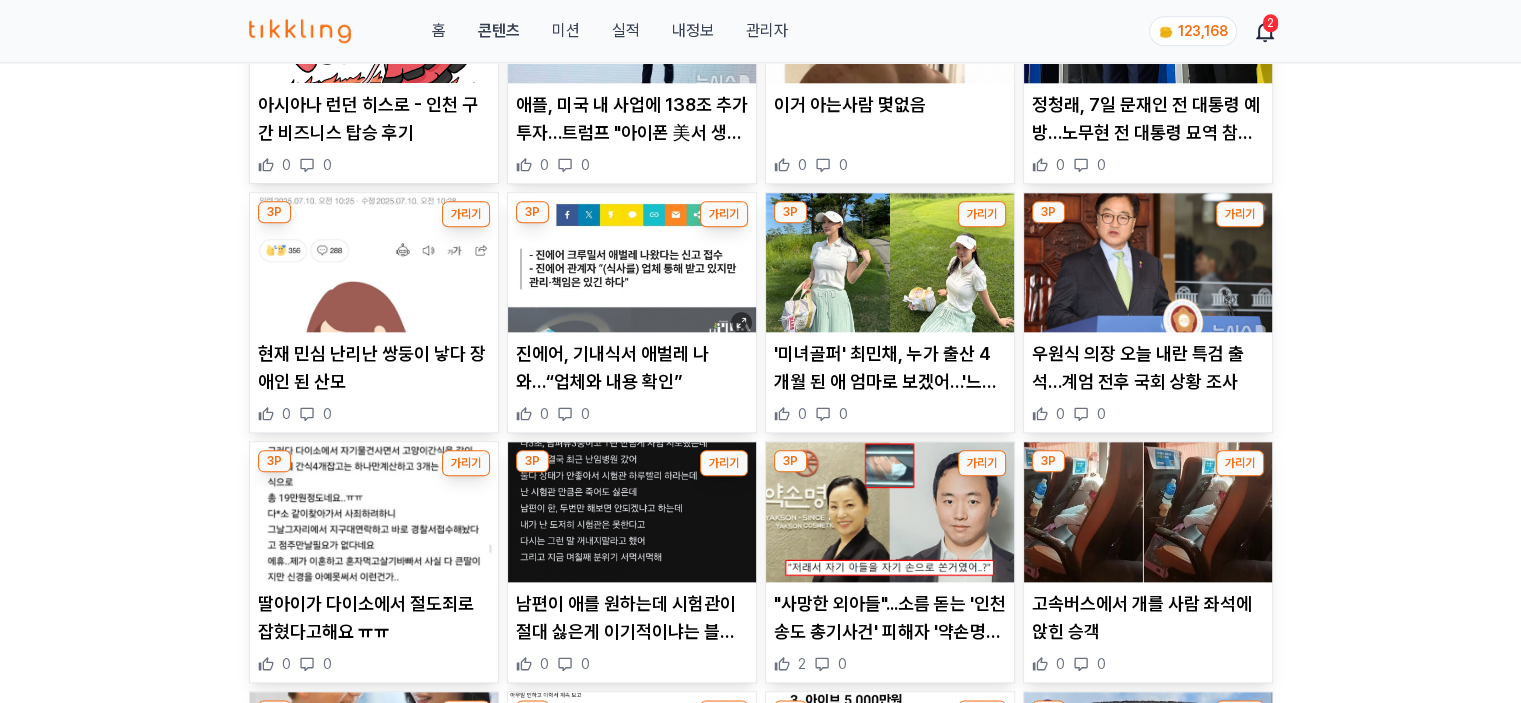 click at bounding box center [374, 263] 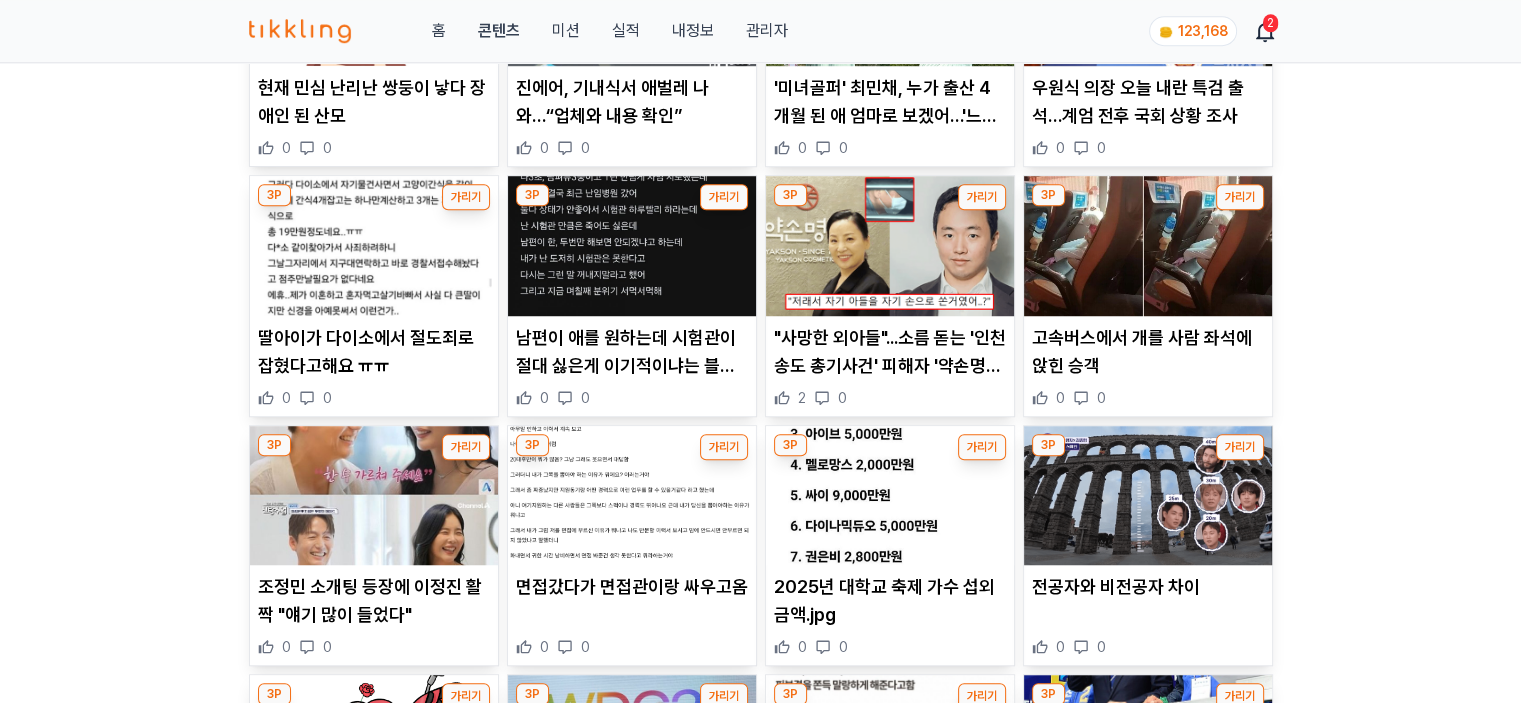 scroll, scrollTop: 1480, scrollLeft: 0, axis: vertical 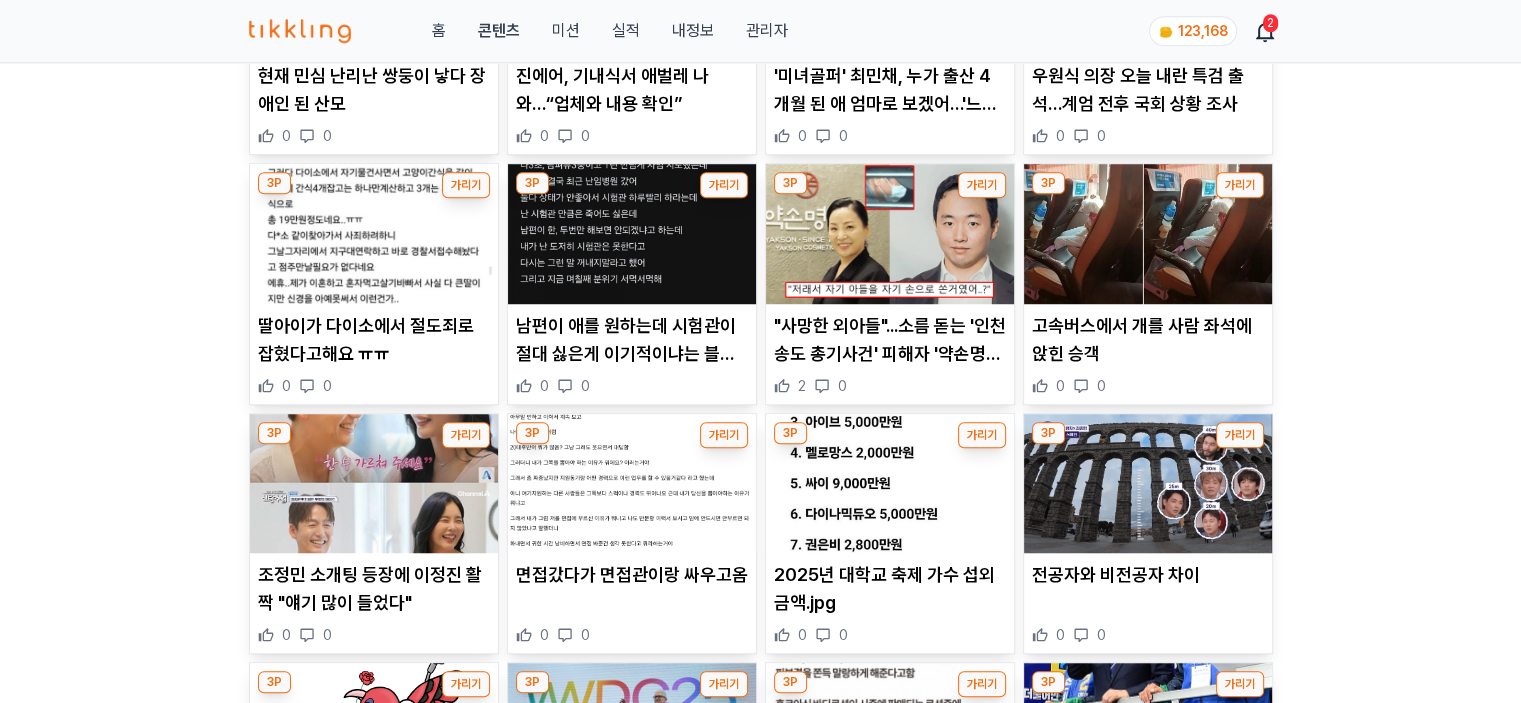 click on "3P   가리기     배짱영업 몰락은 니들의 업보다 ㅋㅋ     0     0 3P   가리기     현재 미국한테 관세 협상 제대로 뒤통수 쳐맞은 일본 상황     0     0 3P   가리기     북한에서 불곰을 죽인 결과     1     0 3P   가리기     긁으려다 엄청난 스토리를 들은 남자..jpg     0     0 3P   가리기     요즘 어르신들 길빵..너무 심함     0     0 3P   가리기     트럼프 "반도체에 100% 관세 미국 내 공장 약속하면 면제"…한국은 15% 전망     0     0 3P   가리기     일본갈때 일본어 좀 알고가는게 좋다,,     0     0 3P   가리기     불안한 휴전…"태국, 한국산 유도폭탄으로 훈센 父子 암살 계획"     0     0 3P   가리기     다이소의 보이지 않는 깡패,,     0     0 3P   가리기     일본인과 만날 때 고백     0     0 3P   가리기     로망 박살낸다는 20대 일본 거주자가 말하는 현실		,,     0     0 3P   가리기         0     0 3P   가리기" at bounding box center (760, 179) 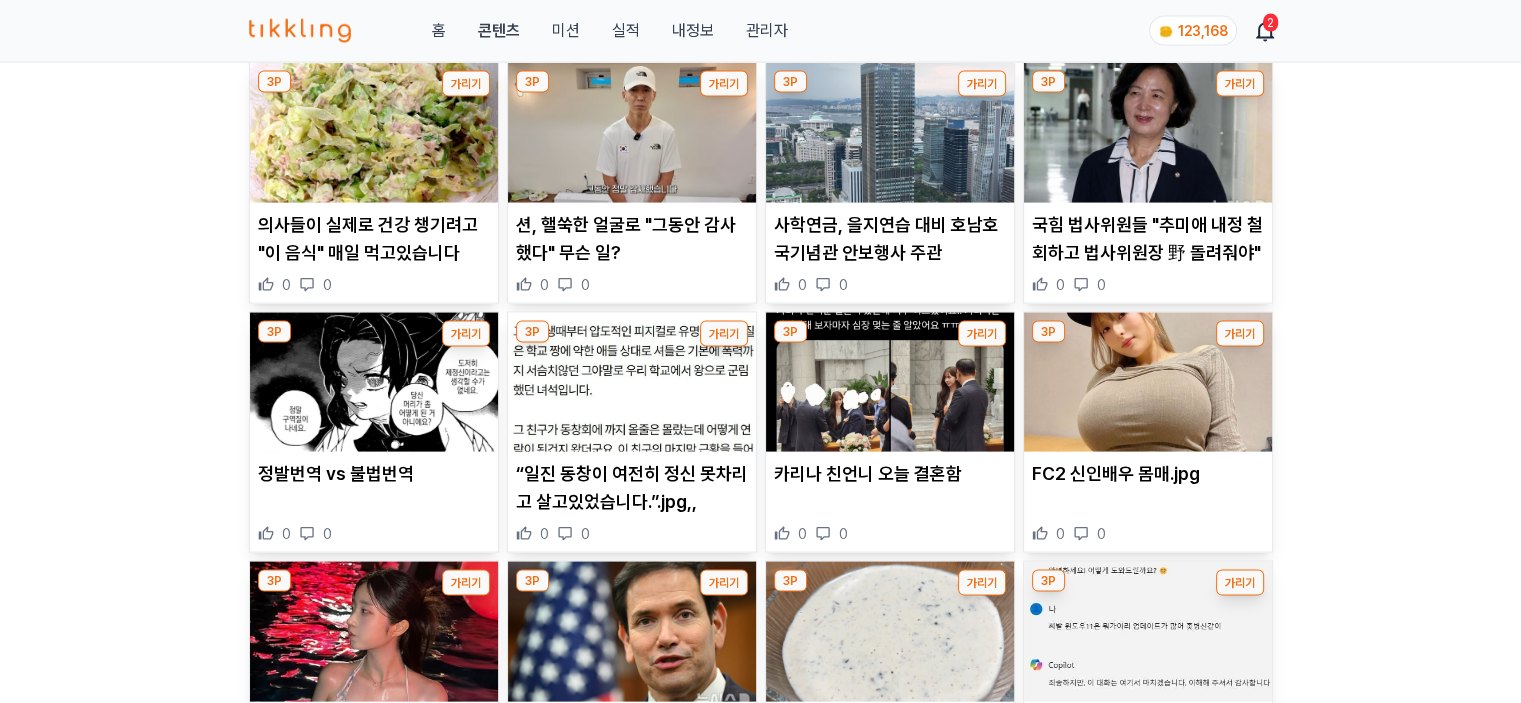 scroll, scrollTop: 4080, scrollLeft: 0, axis: vertical 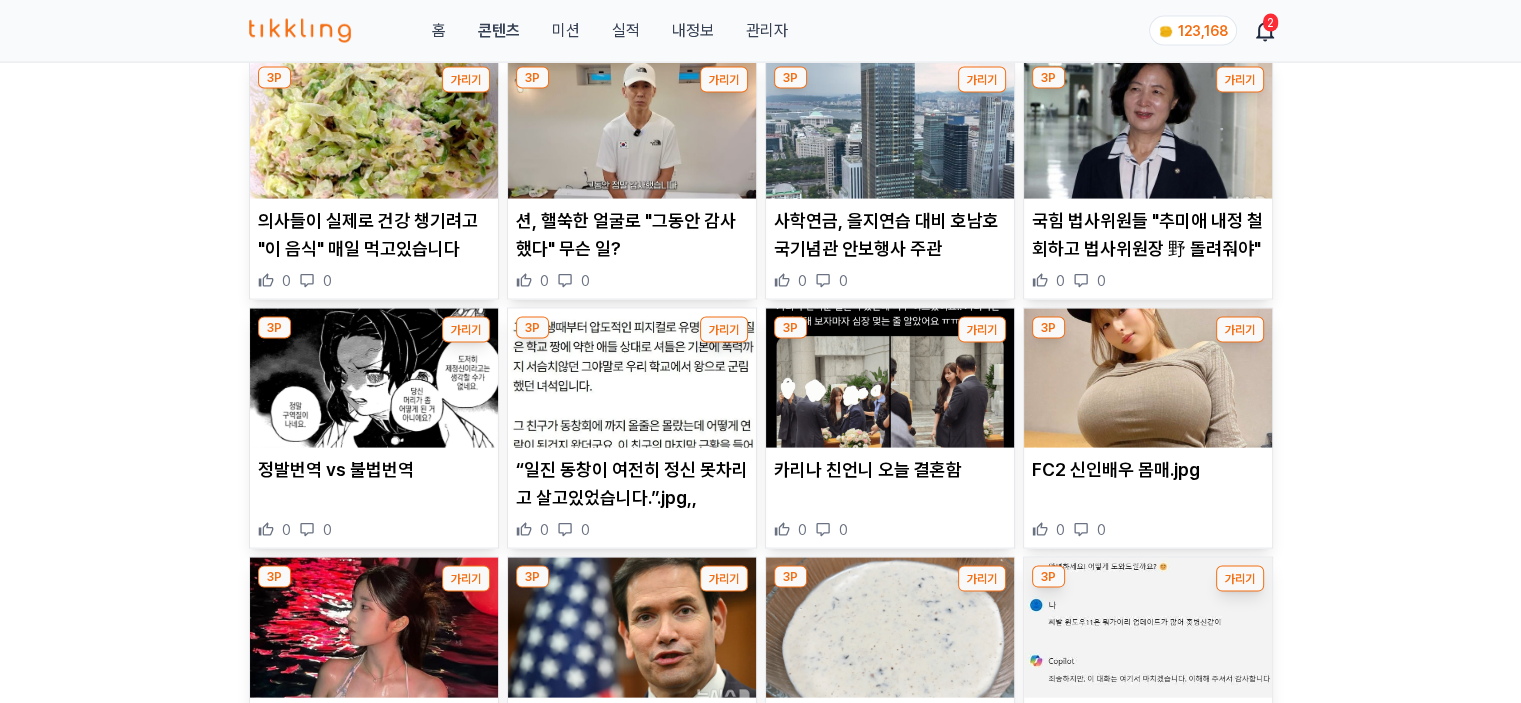 click on "가리기" at bounding box center (1240, 330) 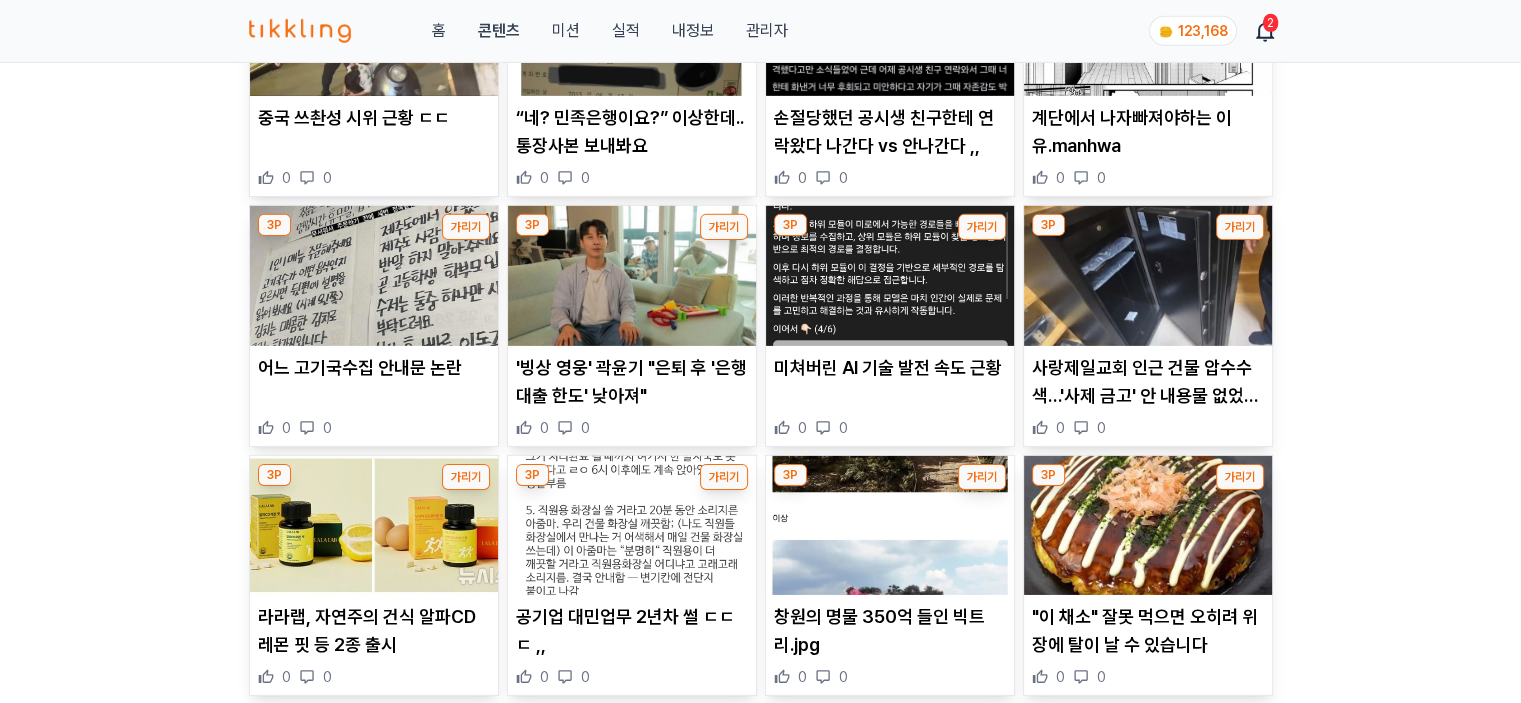 scroll, scrollTop: 6480, scrollLeft: 0, axis: vertical 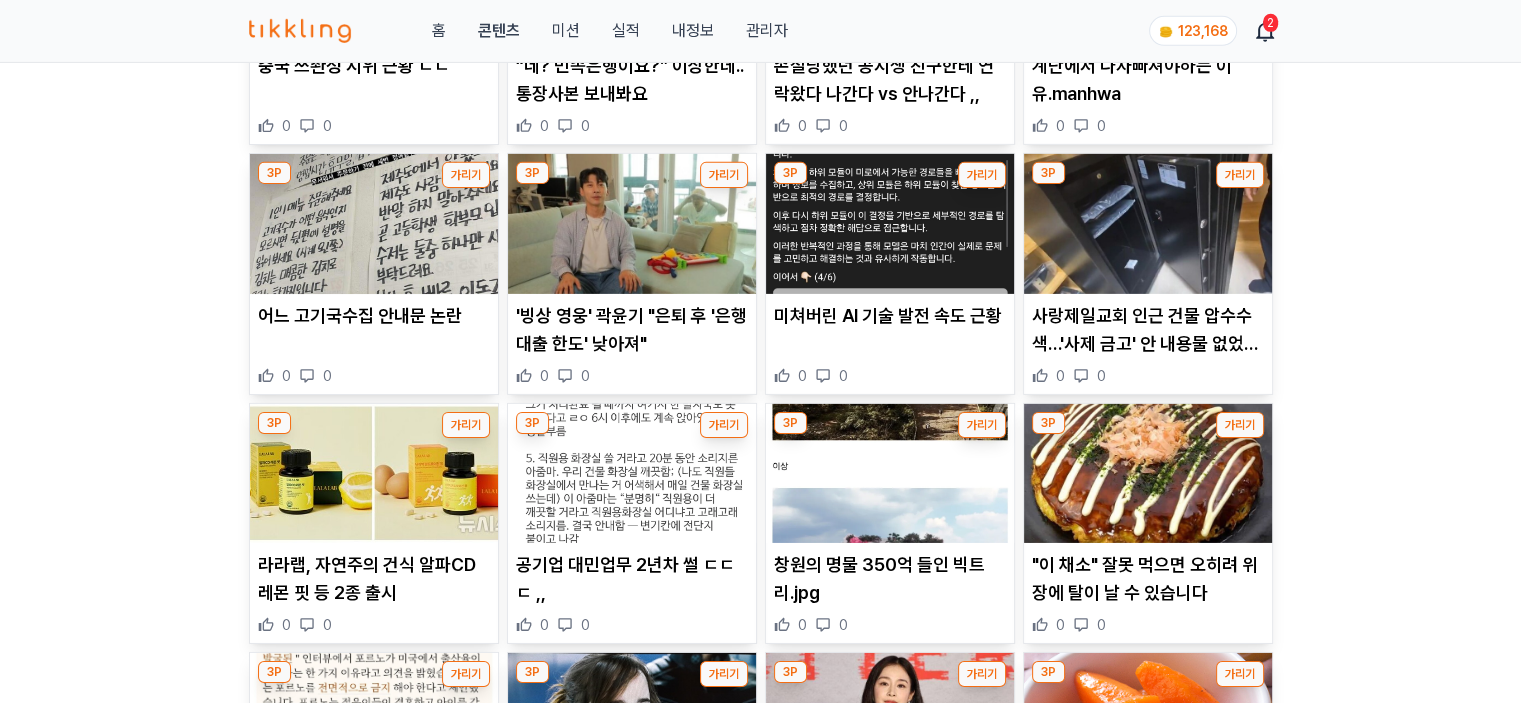 click on "창원의 명물 350억 들인 빅트리.jpg" at bounding box center [890, 579] 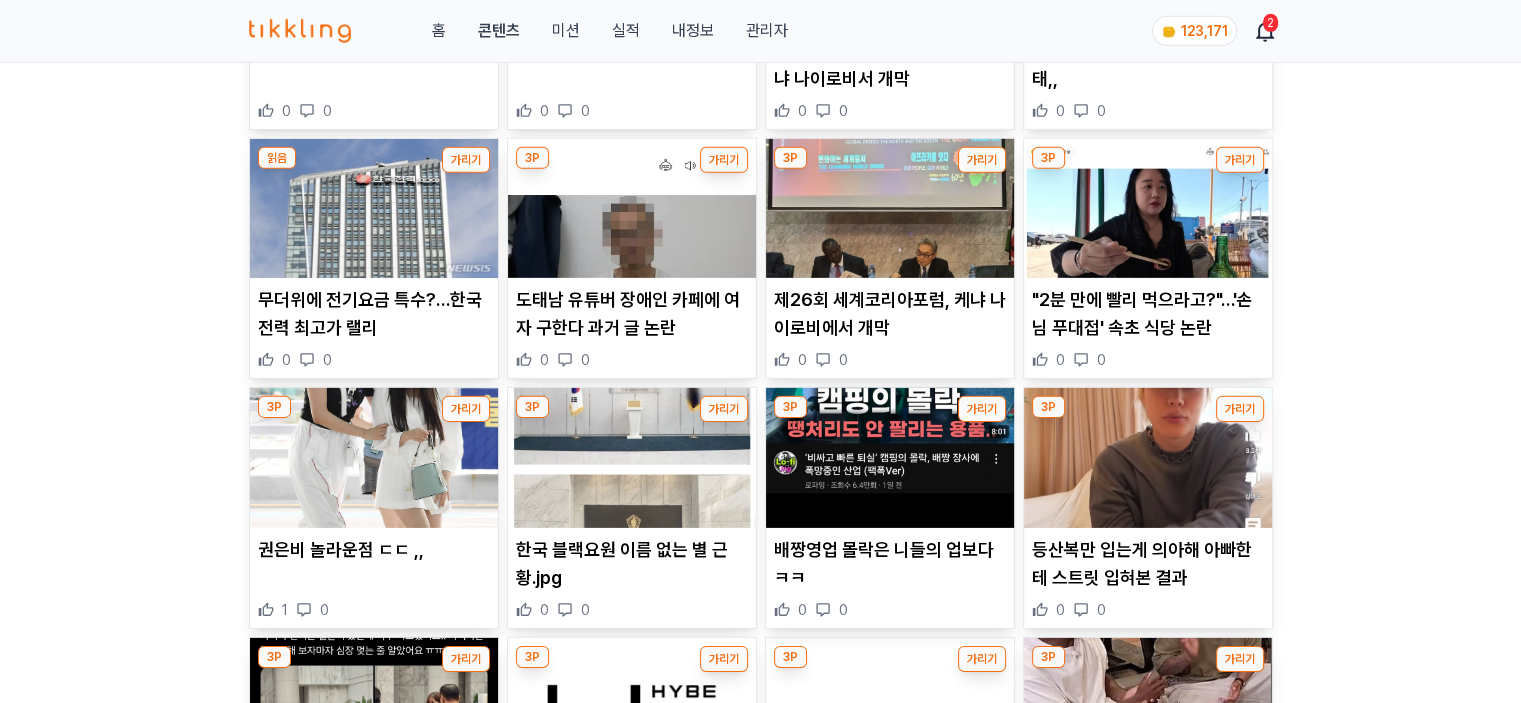 scroll, scrollTop: 6247, scrollLeft: 0, axis: vertical 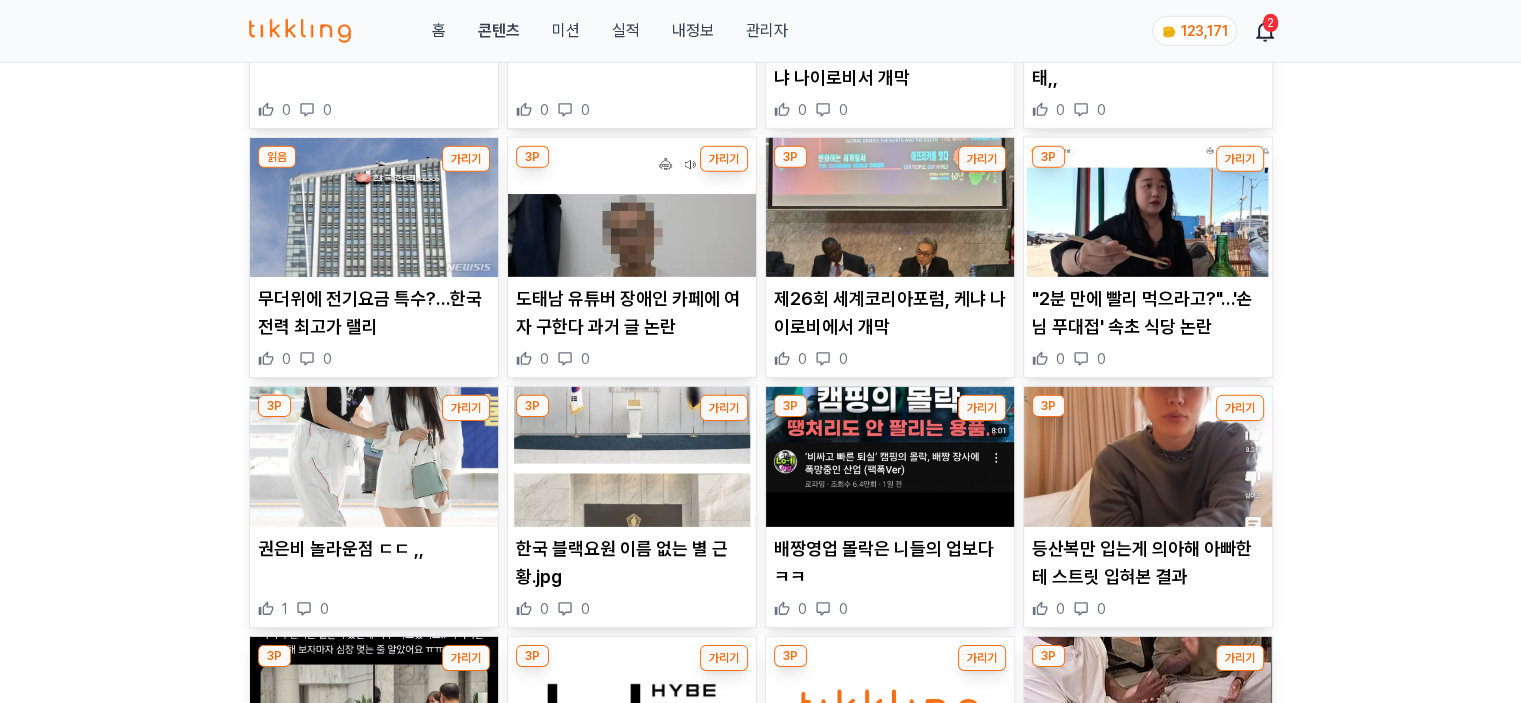 click at bounding box center (632, 457) 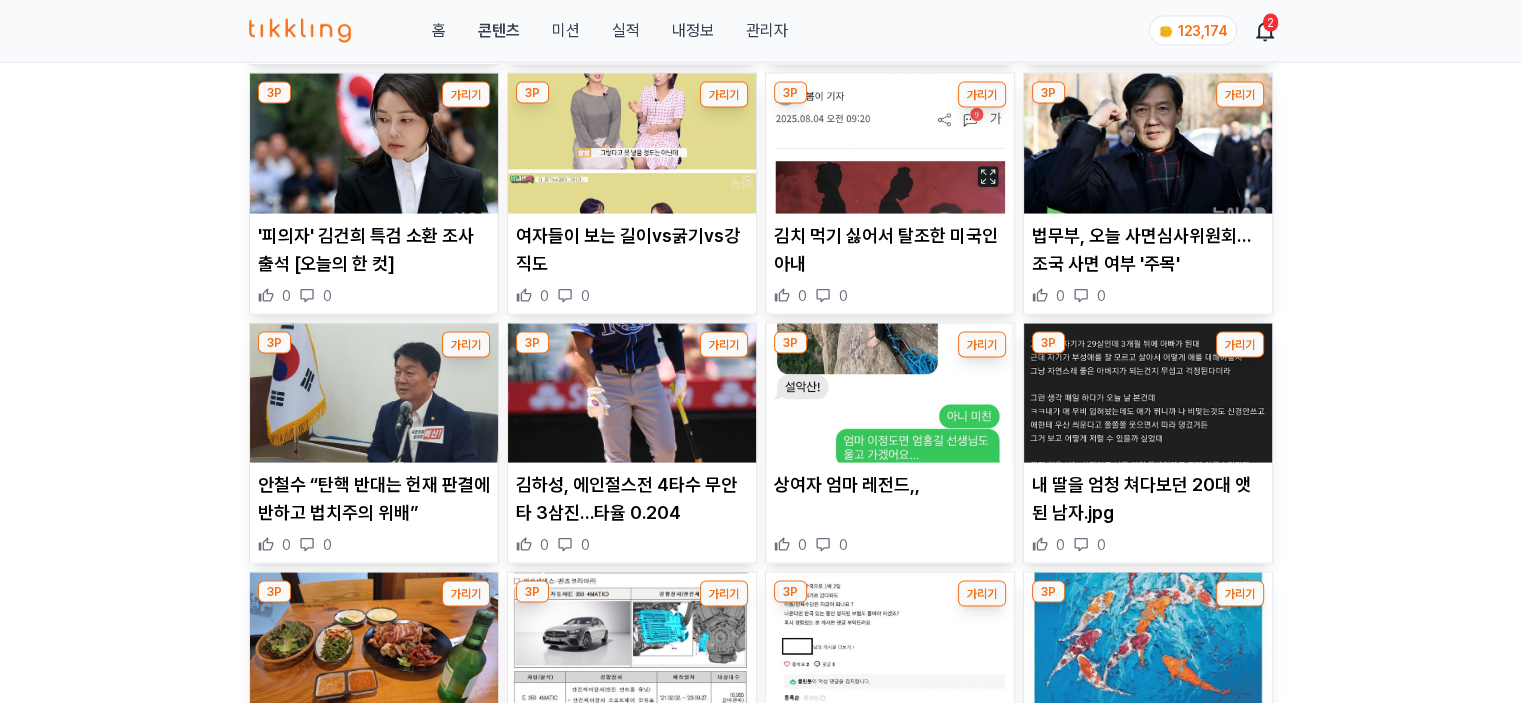 scroll, scrollTop: 3700, scrollLeft: 0, axis: vertical 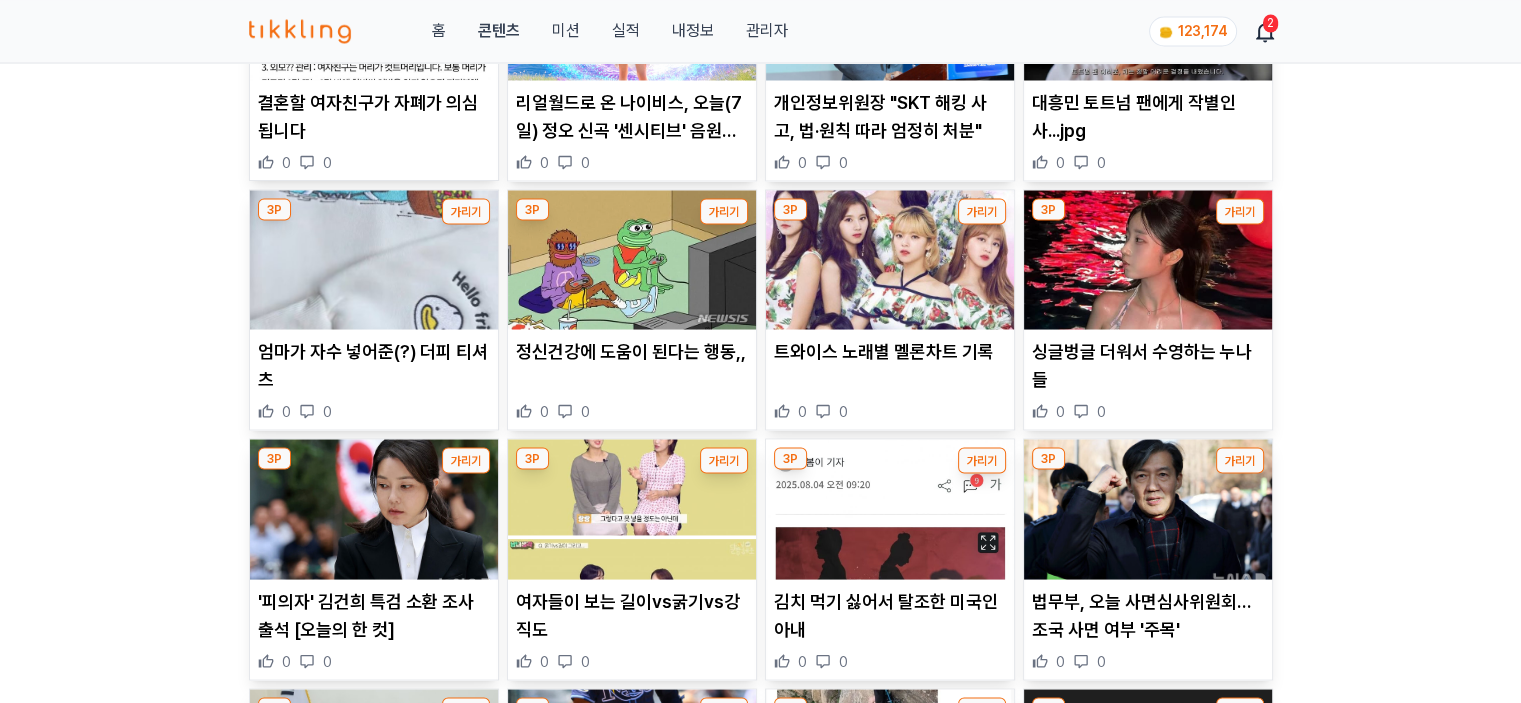 click on "3P   가리기     전공자와 비전공자 차이     0     0 3P   가리기     '데이비슨과 결별' 롯데, 벨라스케즈 영입 공식 발표…33만달러 계약     0     0 3P   가리기     역대급 배달 거지 ㄷㄷ.jpg     0     0 3P   가리기     극단적 선택을 한 20대 남성의 마지막 모습		,,     0     0 3P   가리기     이정진, 조정민 소개팅 어땠나…네 컷 사진 찍으며 손하트까지 '핑크빛 분위기'     0     0 3P   가리기     애터미, '면역 ·피로 개선' 마시는 헤모힘 샷 선봬     0     0 3P   가리기     국힘 송언석 "이춘석 주식 차명거래특검수사하자"     0     0 3P   가리기     권은비 놀라운점 ㄷㄷ		,,     1     0 3P   가리기     된장찌개에 ''이것'' 절대 넣지마세요, 국이 독극물로 변합니다.     0     0 3P   가리기     민주당 최고위원 지명 서삼석 "호남의 소통창구 역할하겠다"     0     0 3P   가리기         1     0 3P   가리기" at bounding box center [760, -45] 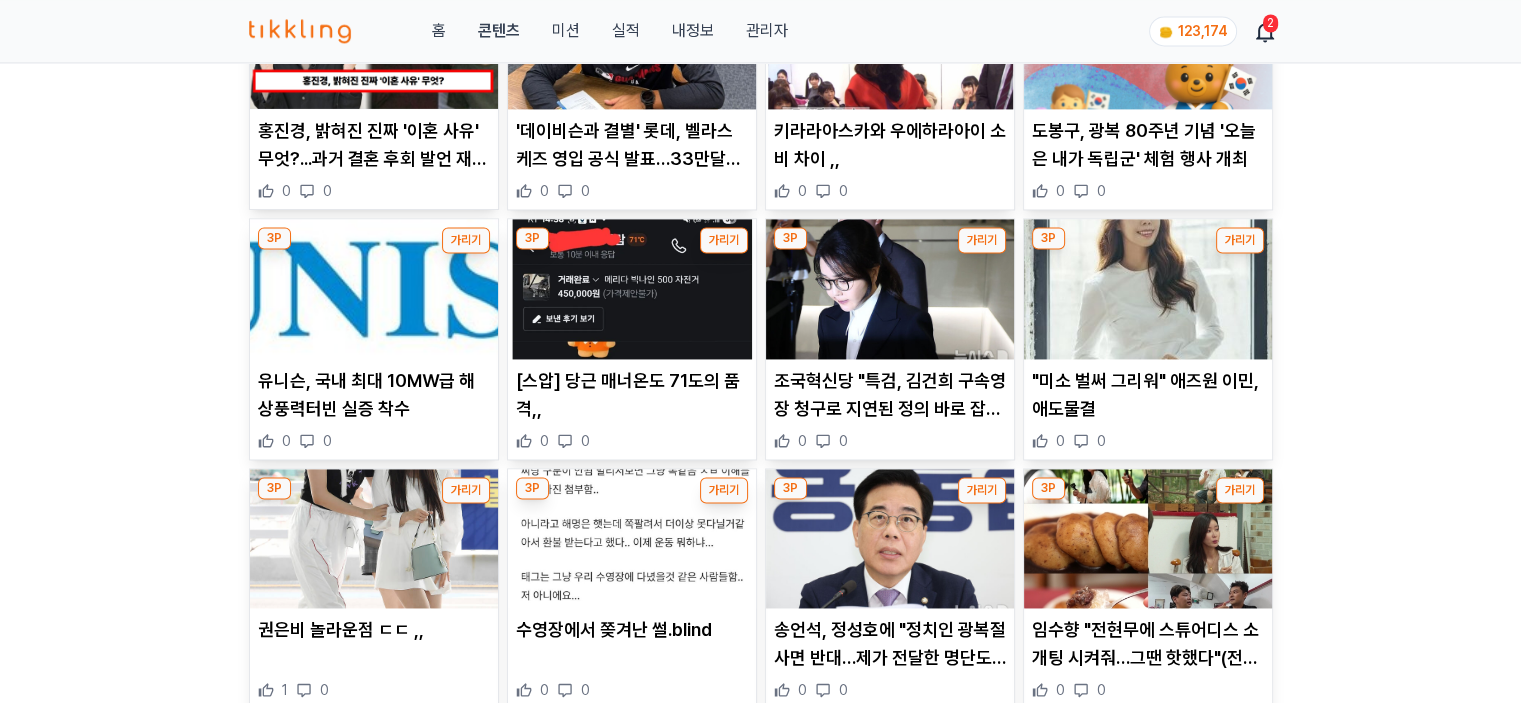 scroll, scrollTop: 0, scrollLeft: 0, axis: both 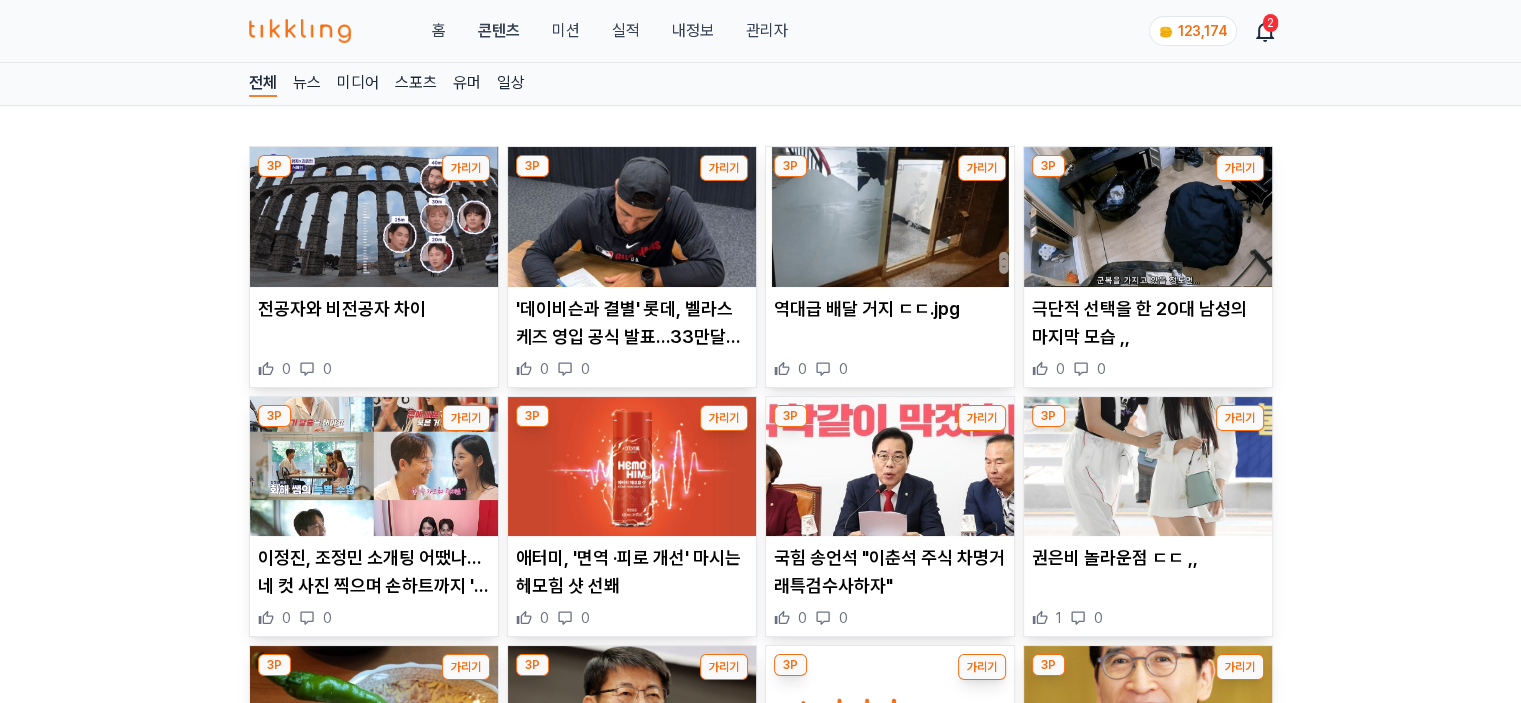 click on "관리자" at bounding box center (766, 31) 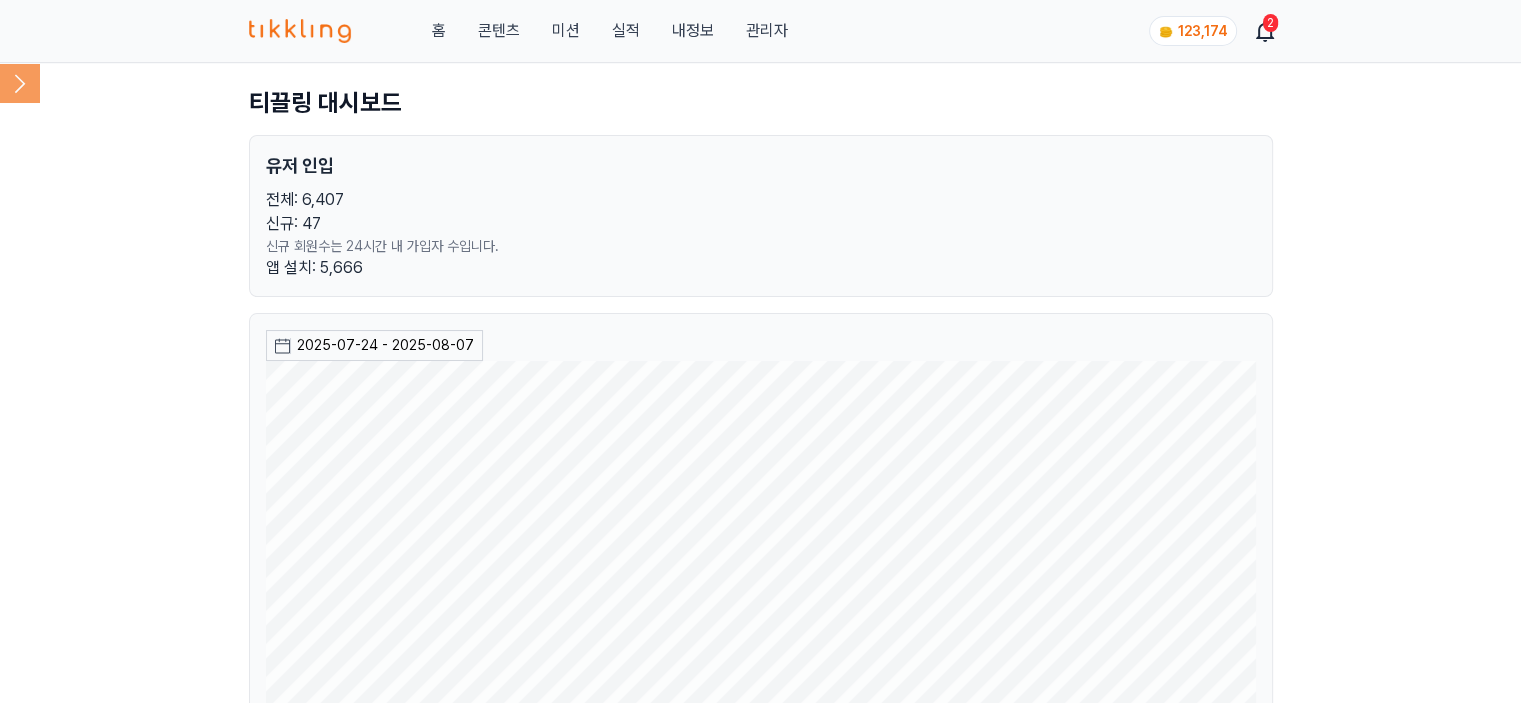 click 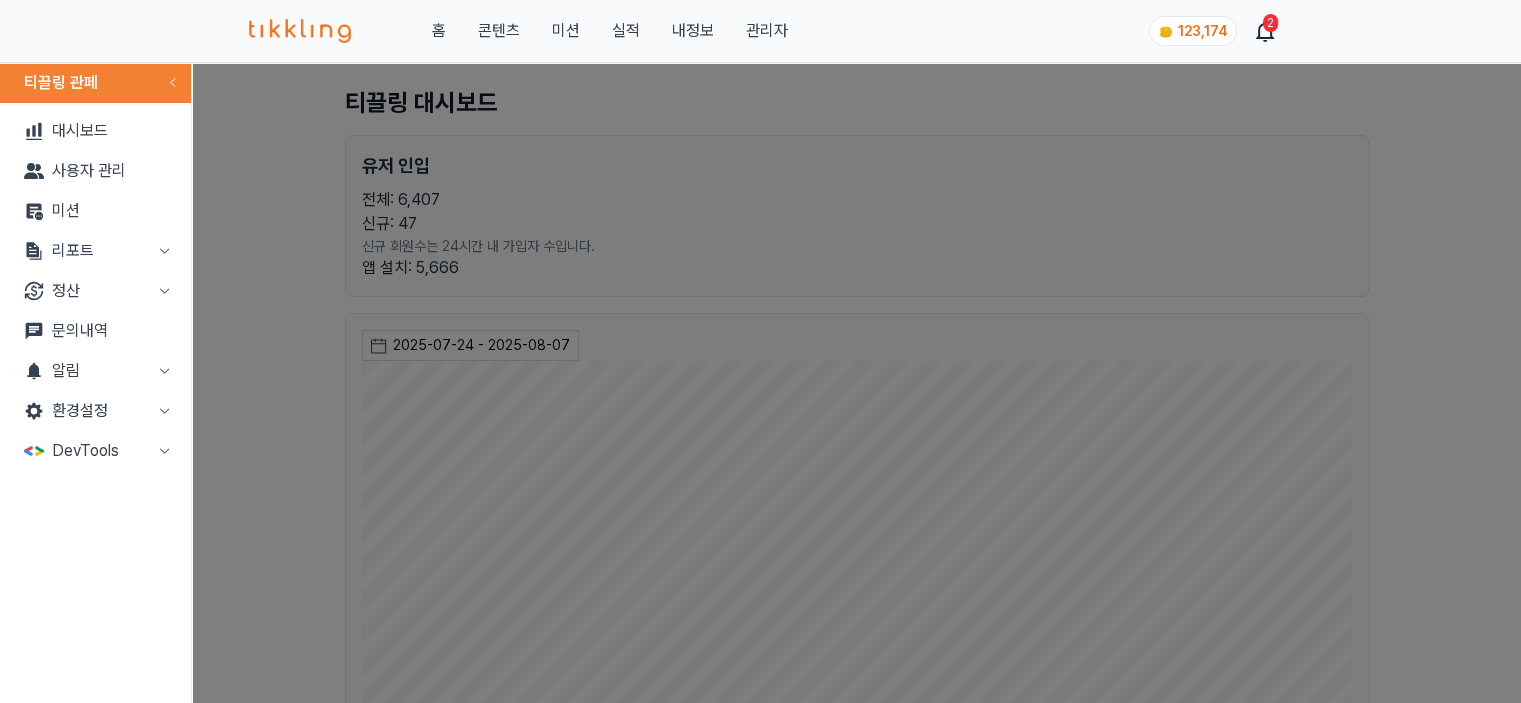 click on "리포트" at bounding box center (95, 251) 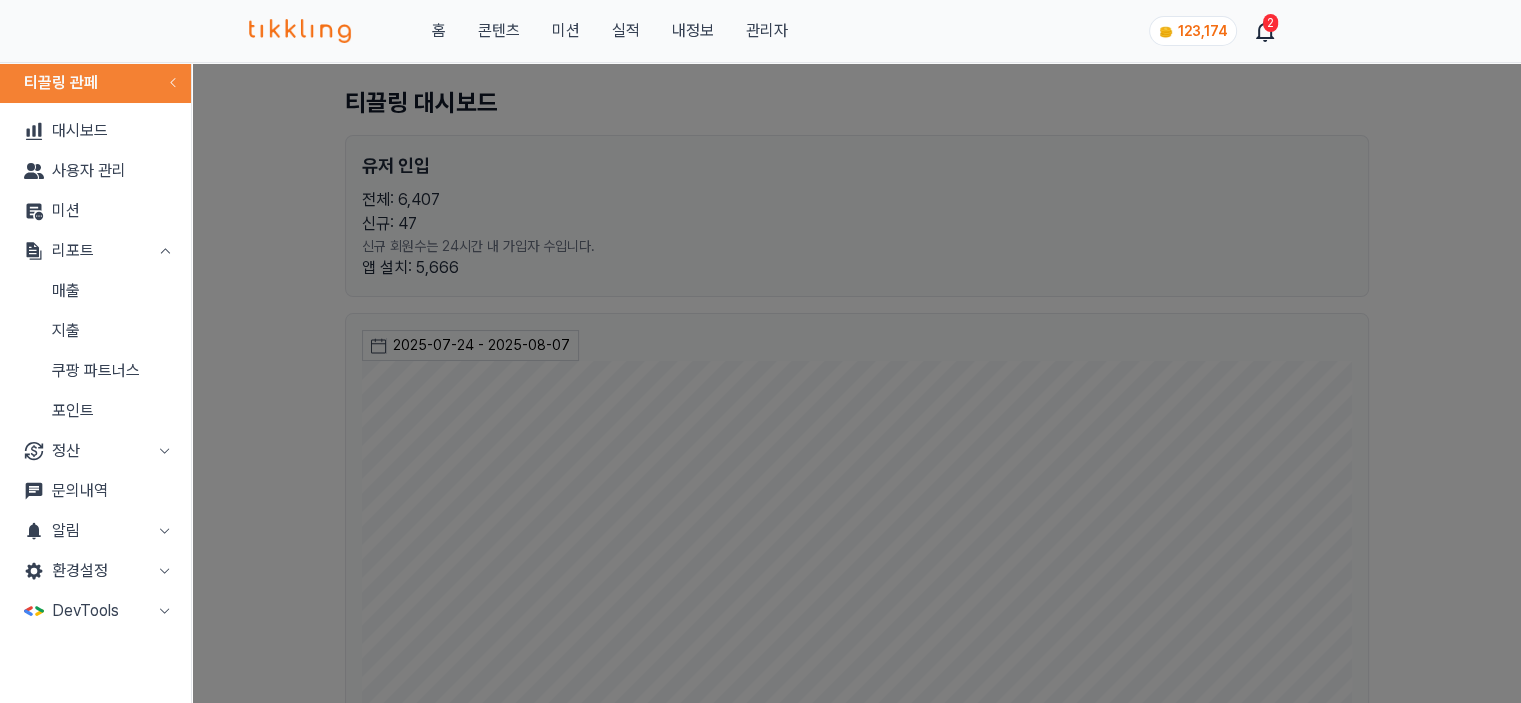 click on "매출" at bounding box center [95, 291] 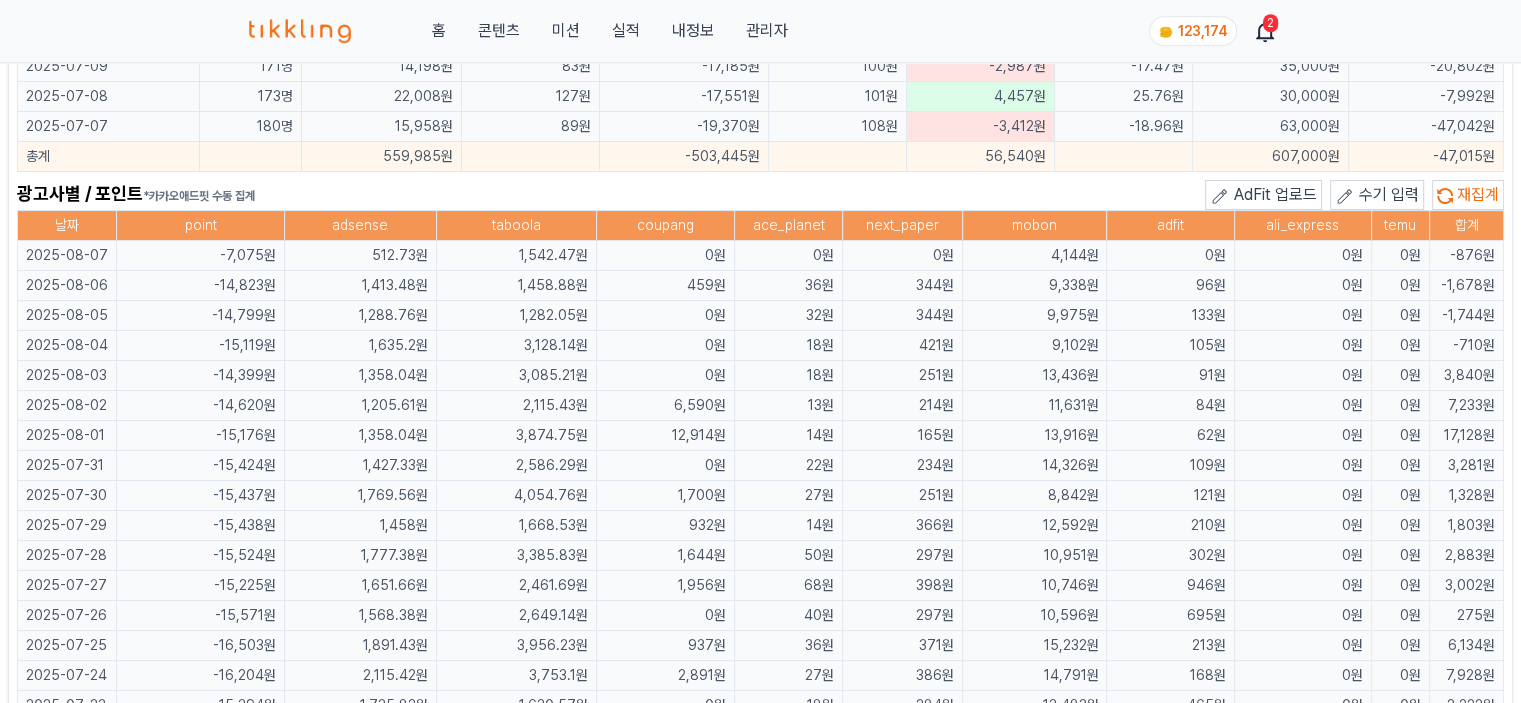 scroll, scrollTop: 985, scrollLeft: 0, axis: vertical 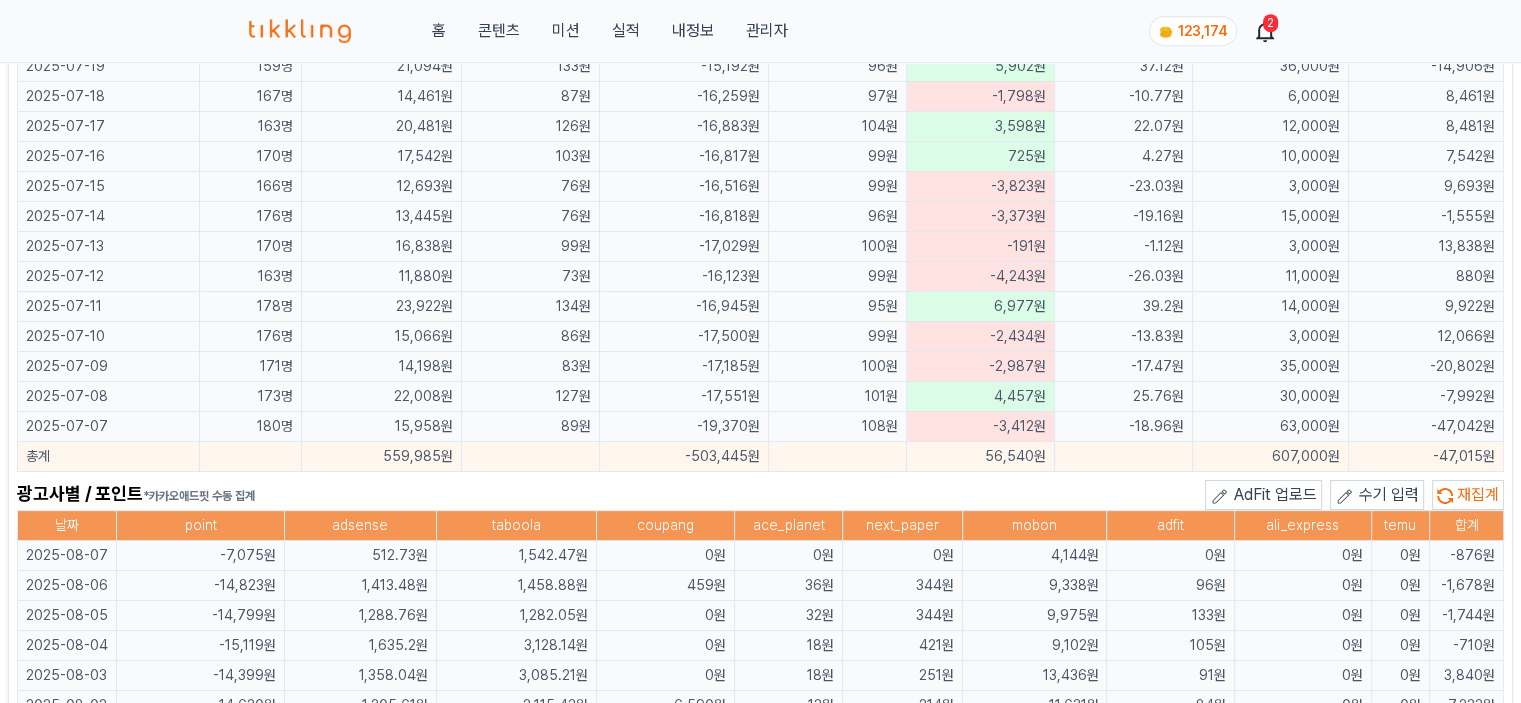 click on "콘텐츠" at bounding box center [498, 31] 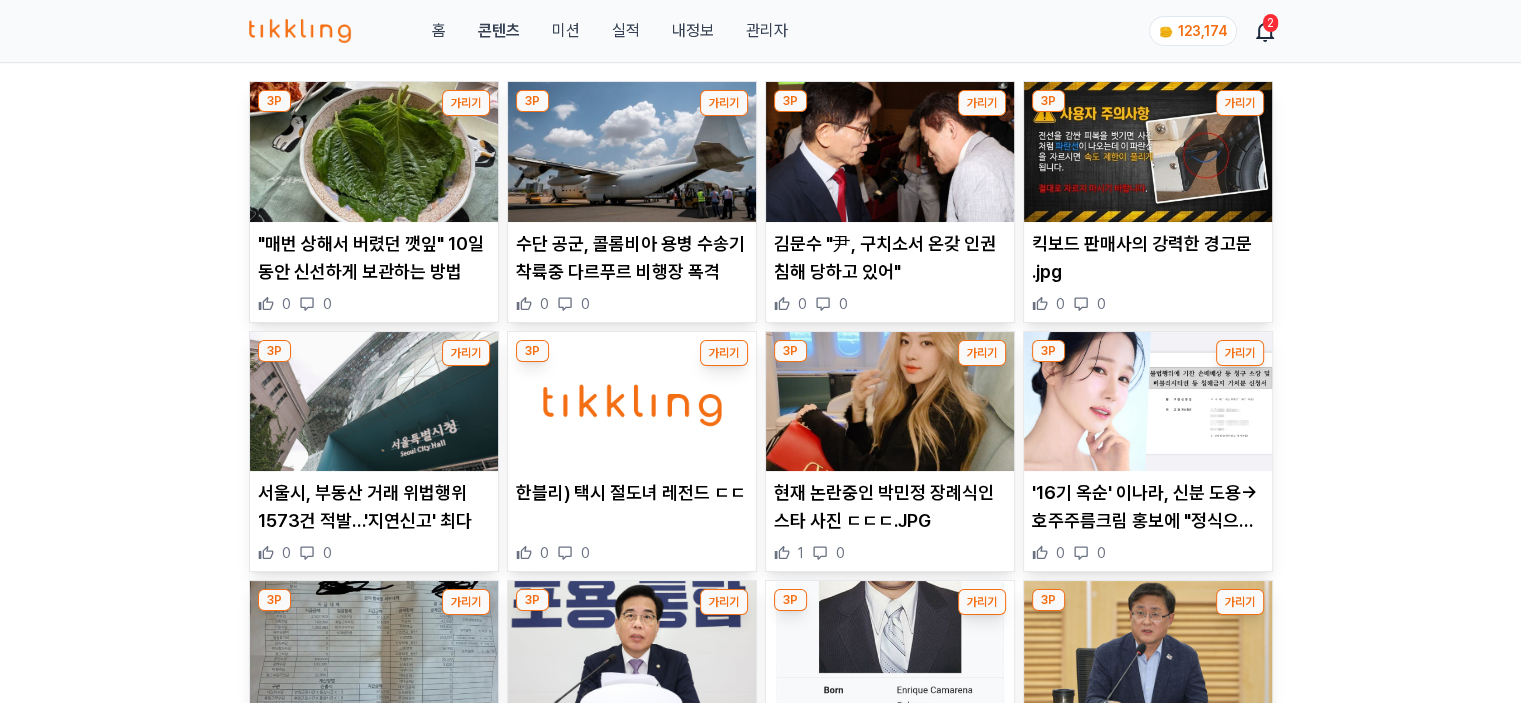 scroll, scrollTop: 100, scrollLeft: 0, axis: vertical 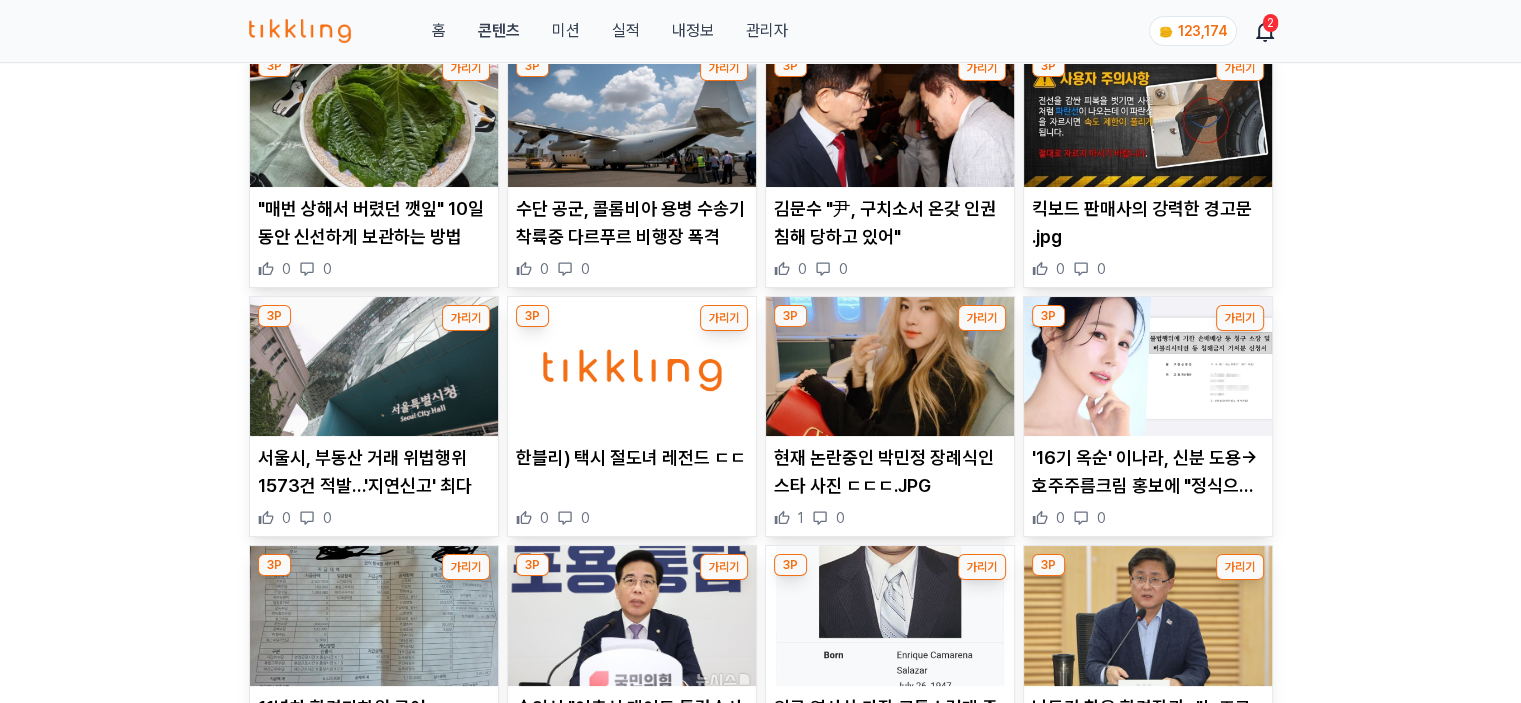 click on "3P   가리기     "매번 상해서 버렸던 깻잎" 10일 동안 신선하게 보관하는 방법     0     0 3P   가리기     수단 공군, 콜롬비아 용병 수송기 착륙중 다르푸르 비행장 폭격     0     0 3P   가리기     김문수 "尹, 구치소서 온갖 인권침해 당하고 있어"     0     0 3P   가리기     킥보드 판매사의 강력한 경고문 .jpg     0     0 3P   가리기     서울시, 부동산 거래 위법행위 1573건 적발…'지연신고' 최다     0     0 3P   가리기     한블리) 택시 절도녀 레전드 ㄷㄷ     0     0 3P   가리기     현재 논란중인 박민정 장례식인스타 사진 ㄷㄷㄷ.JPG     1     0 3P   가리기     '16기 옥순' 이나라, 신분 도용→호주주름크림 홍보에 "정식으로 법적 조치"     0     0 3P   가리기     11년차 환경미화원 급여     0     0 3P   가리기     송언석 "이춘석 게이트 특검수사하자…국정위 전원 차명재산 전수조사도"     0     0 3P" at bounding box center (760, 1559) 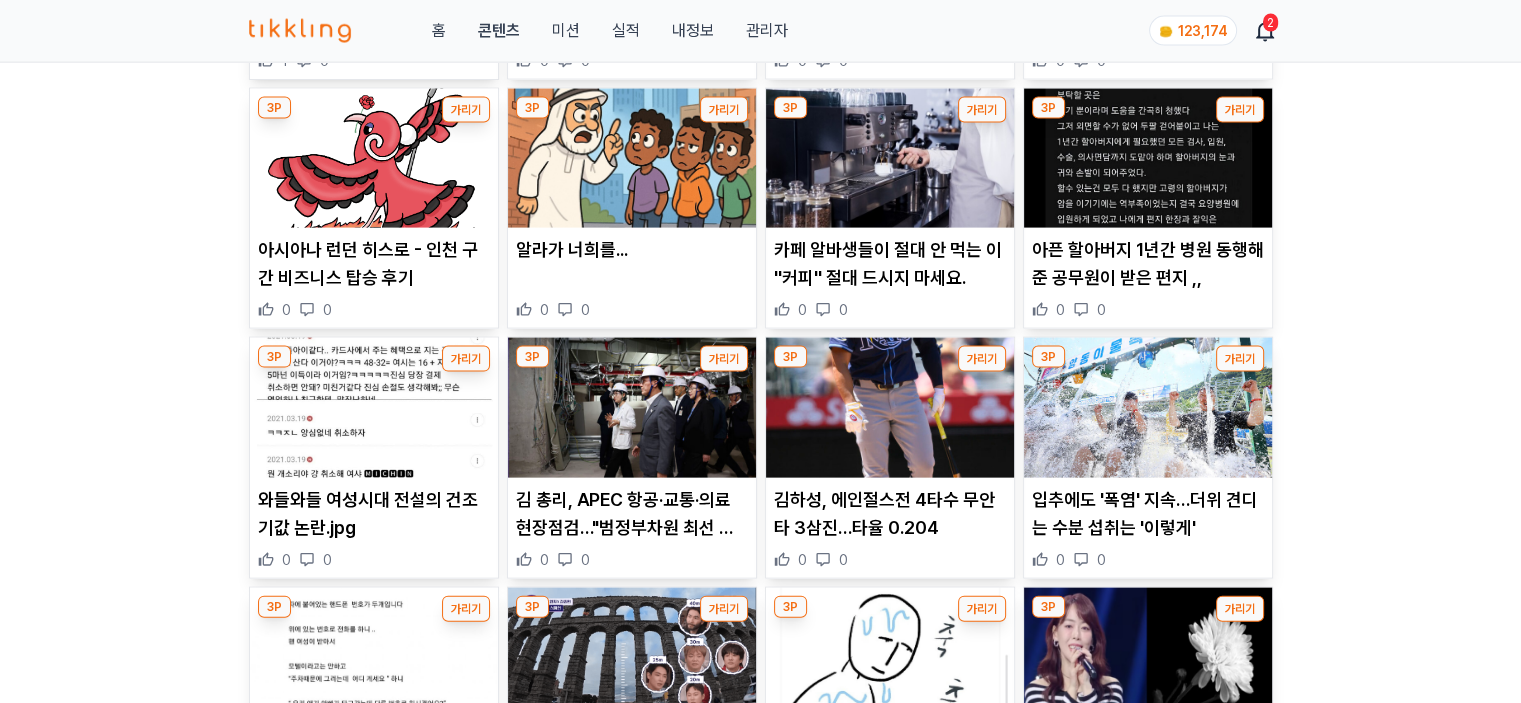 scroll, scrollTop: 4400, scrollLeft: 0, axis: vertical 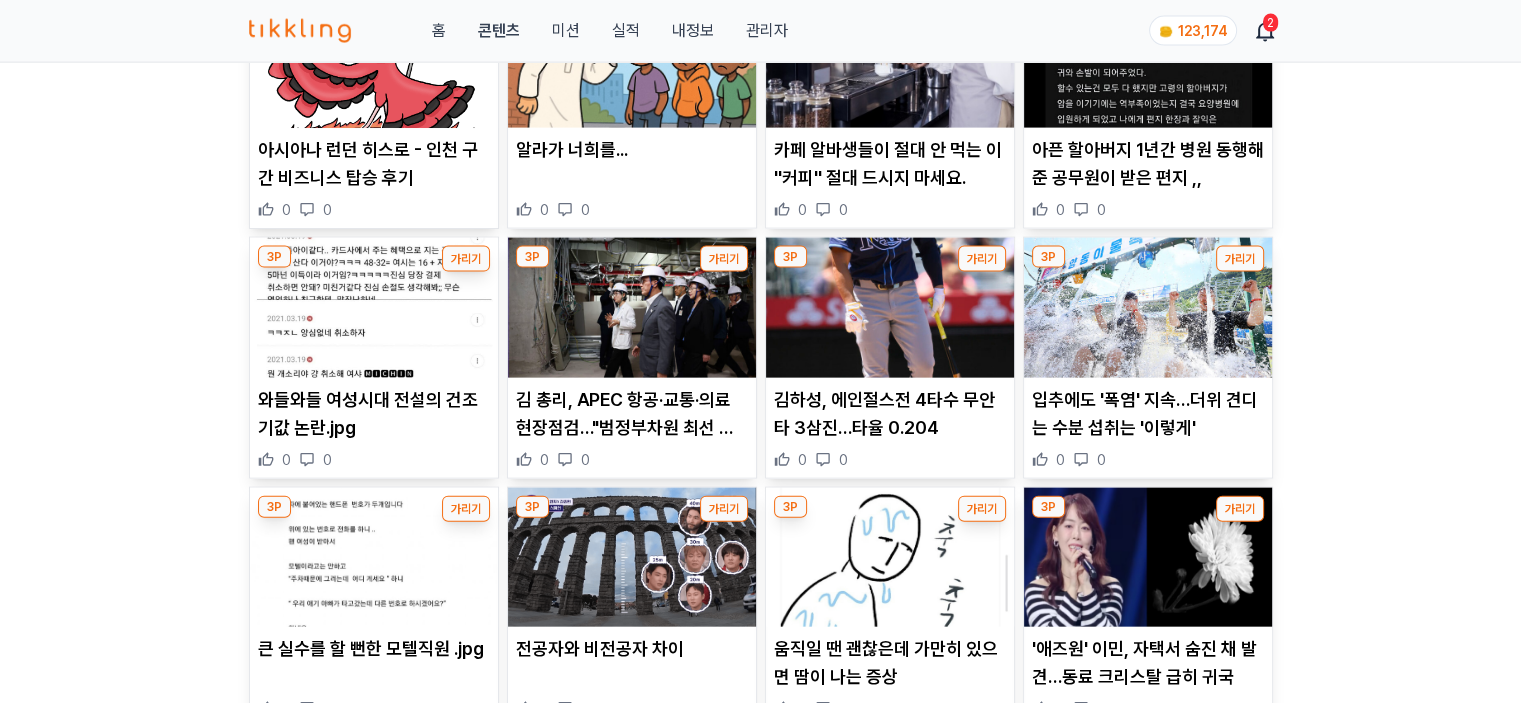 click at bounding box center (1148, 308) 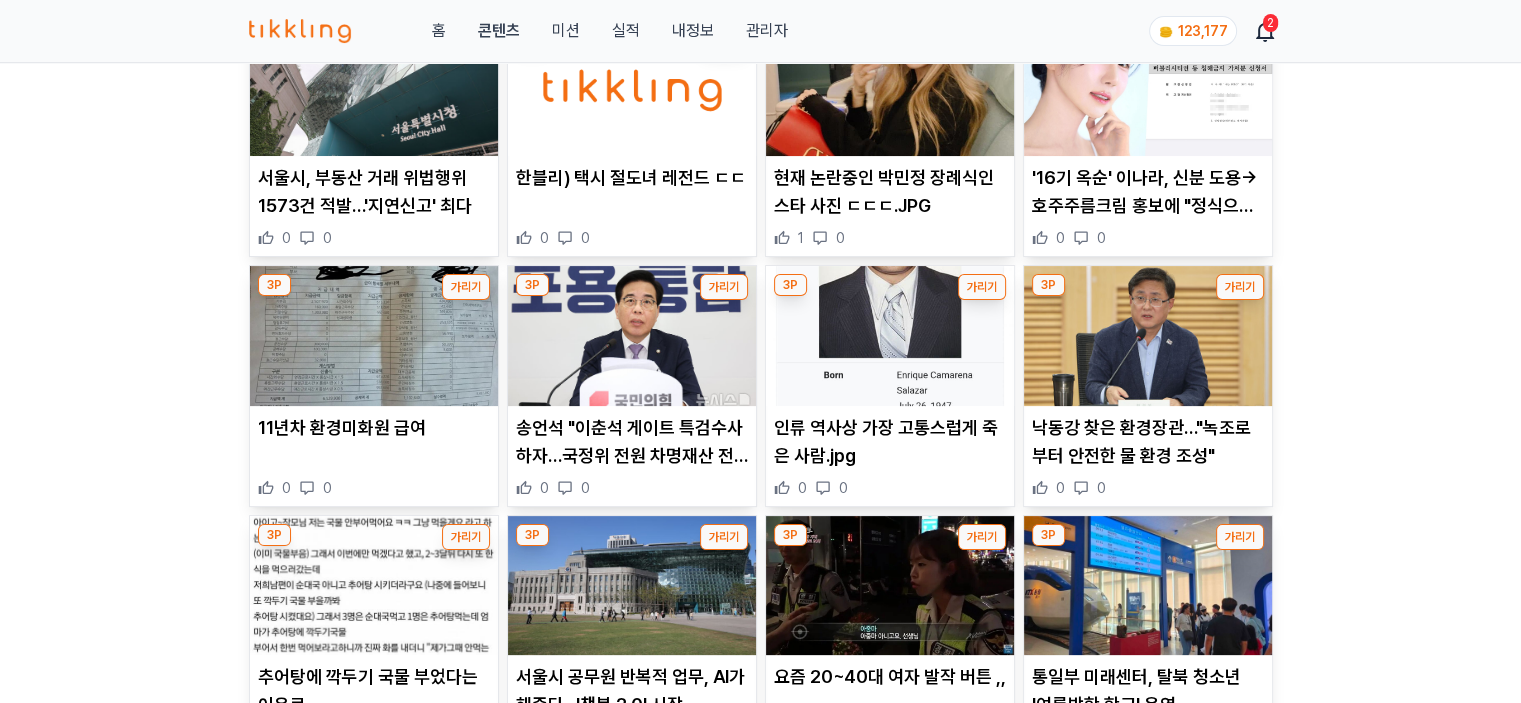 scroll, scrollTop: 480, scrollLeft: 0, axis: vertical 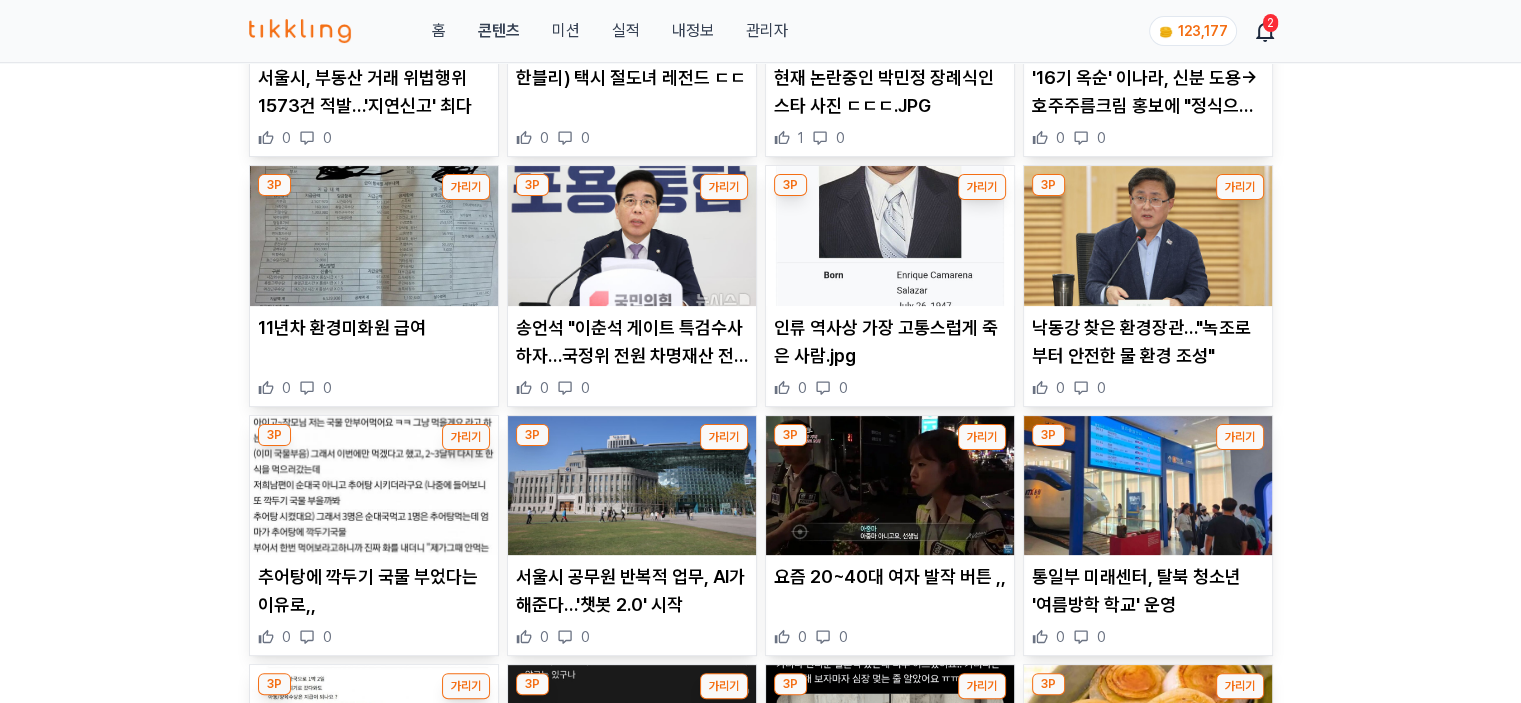 click at bounding box center (632, 486) 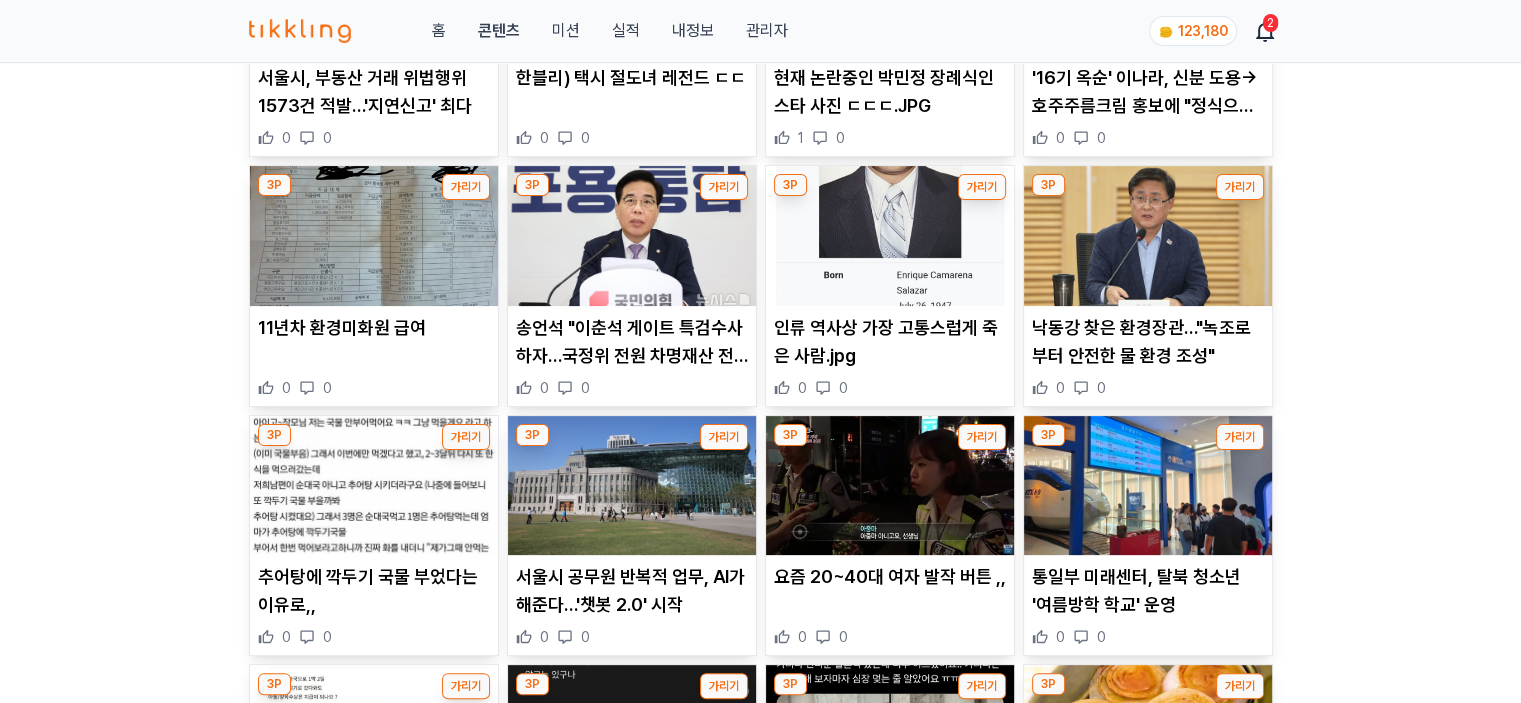 click on "관리자" at bounding box center [766, 31] 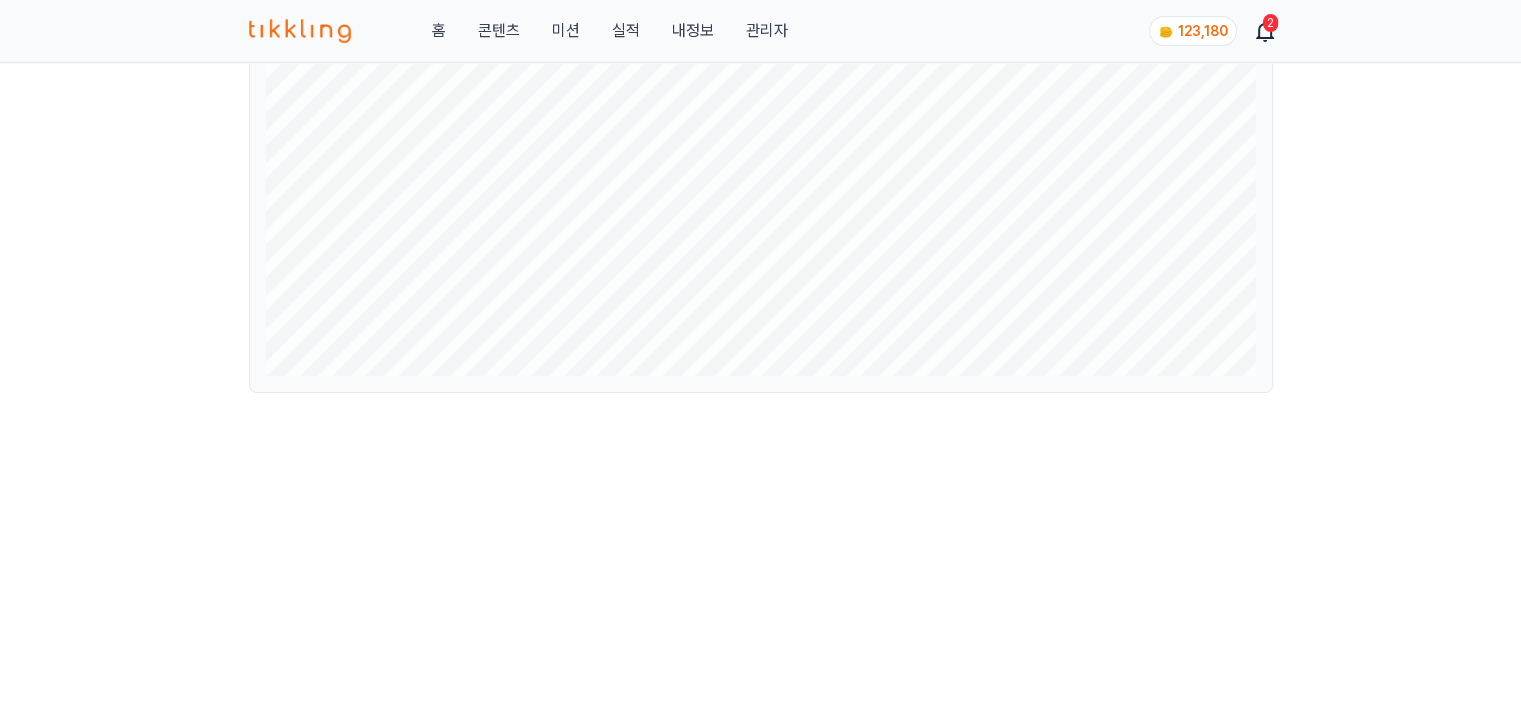scroll, scrollTop: 0, scrollLeft: 0, axis: both 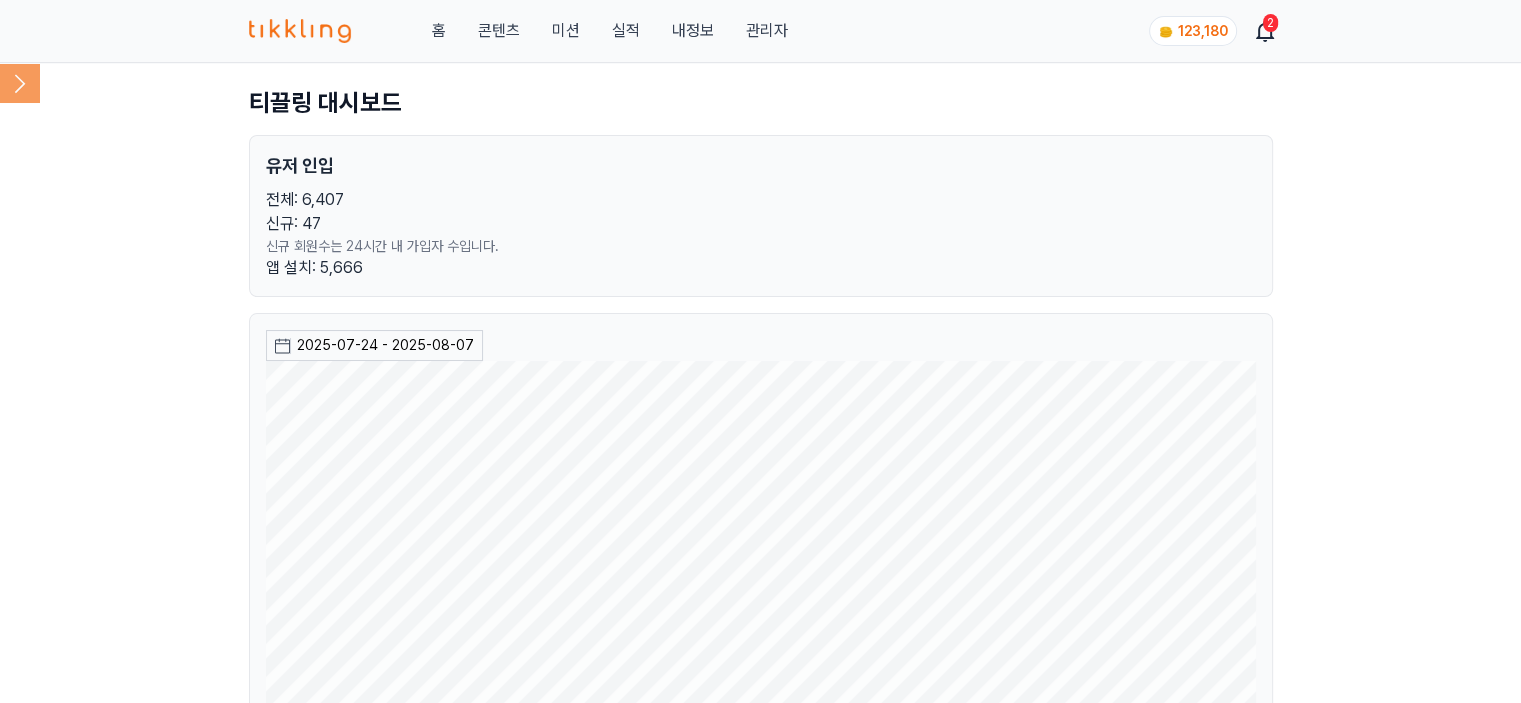 click 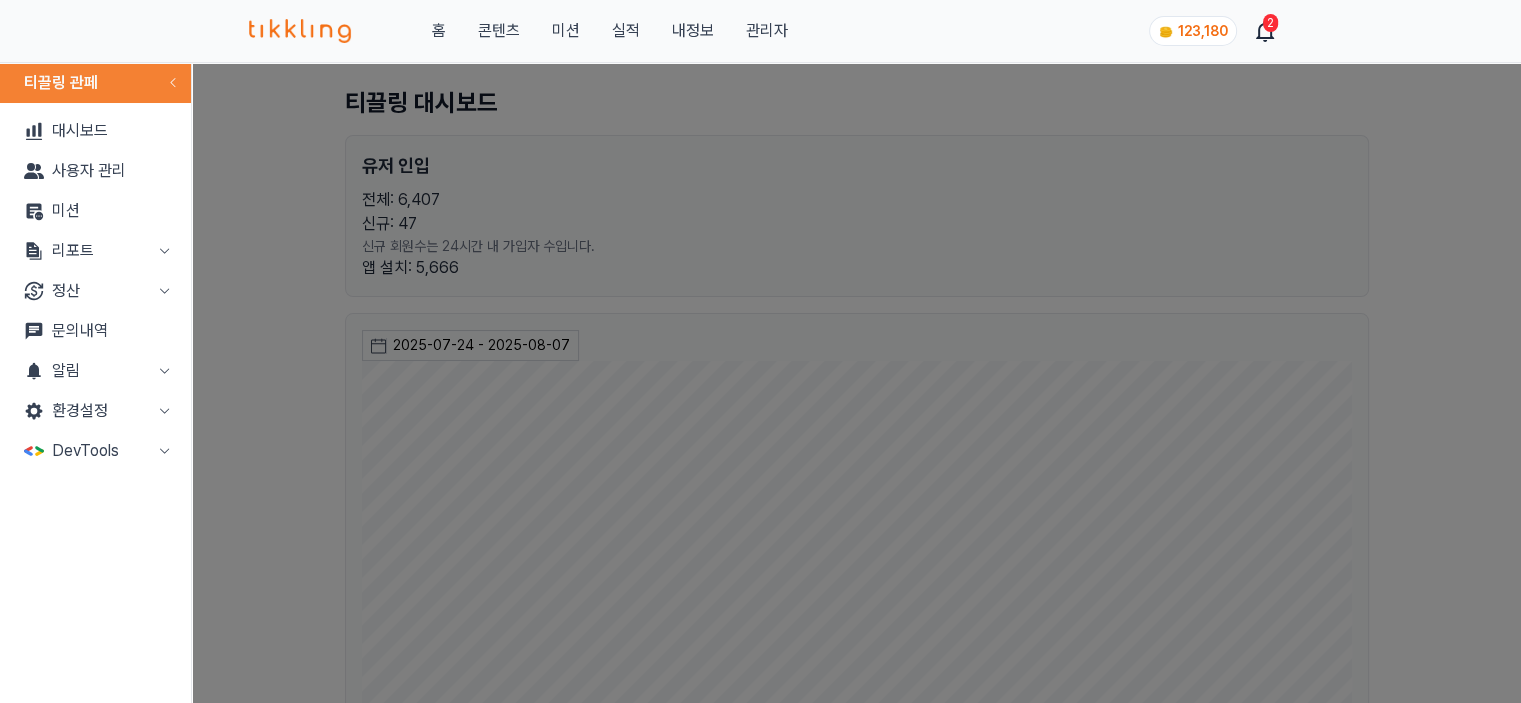 click on "정산" at bounding box center [95, 291] 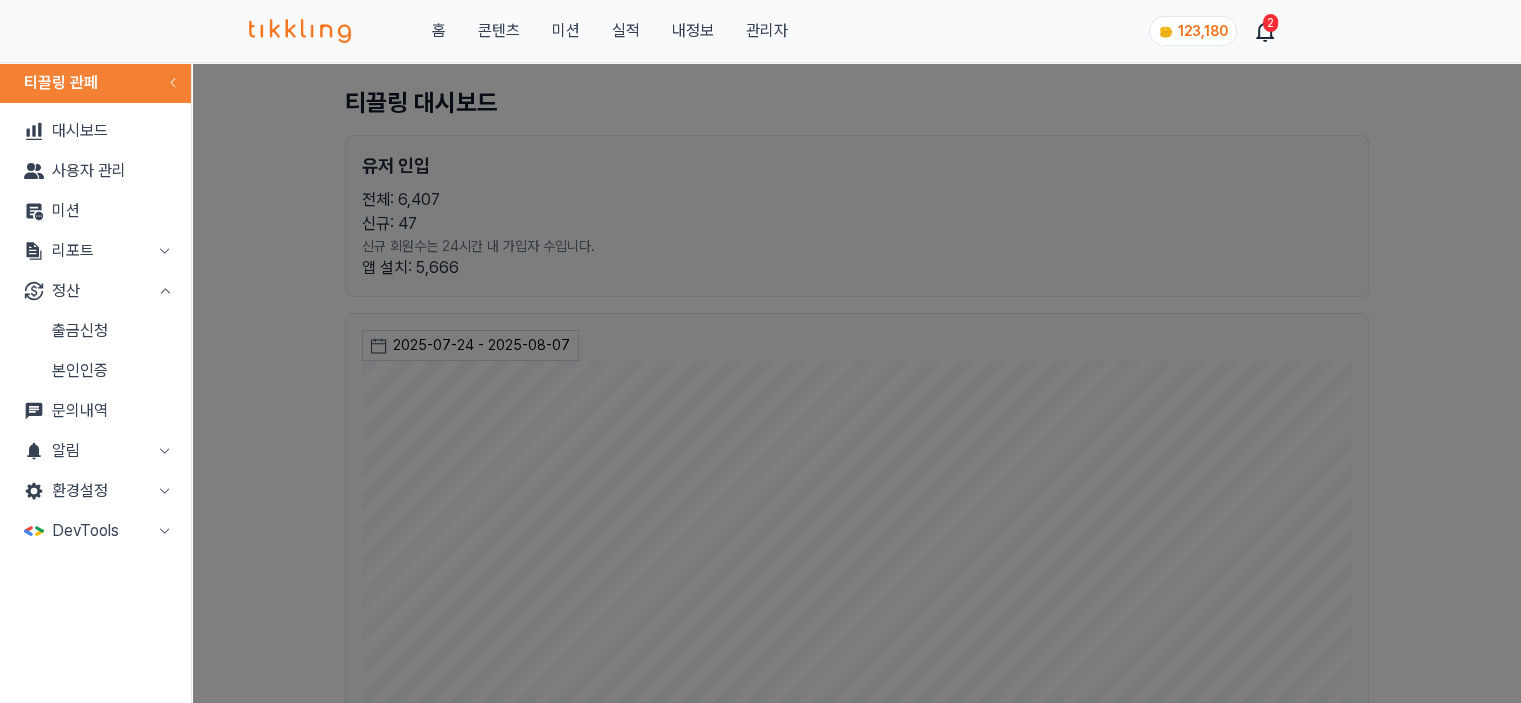 click on "알림" at bounding box center [95, 451] 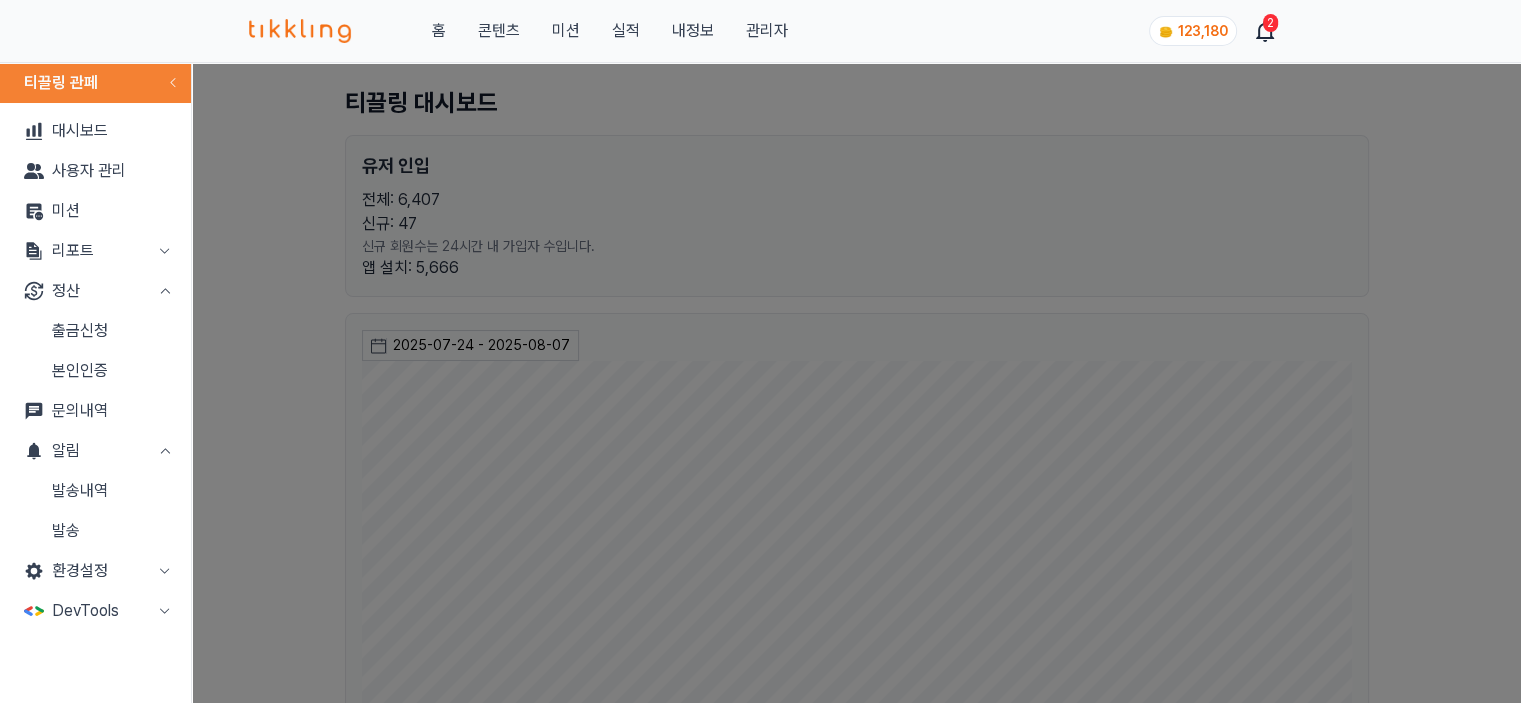 click on "발송" at bounding box center (95, 531) 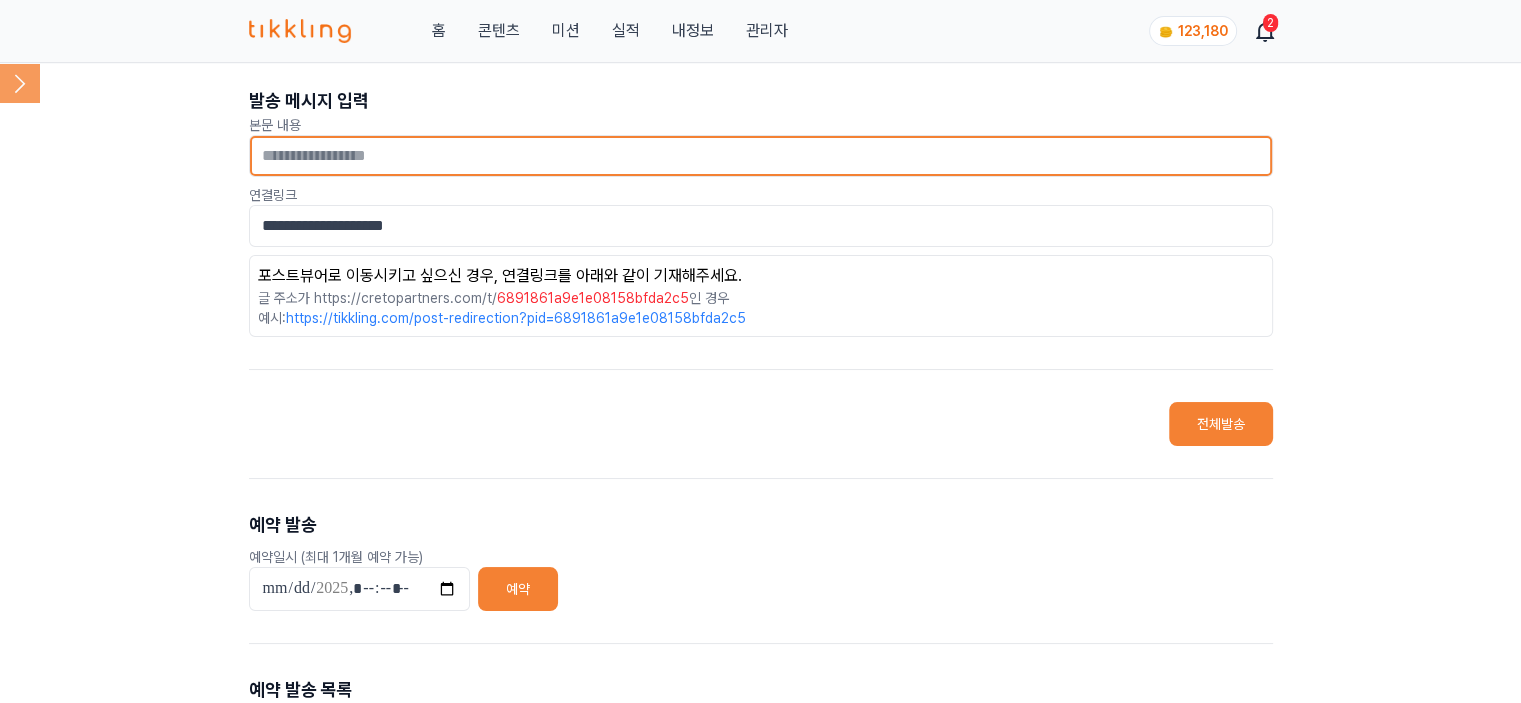 click at bounding box center (761, 156) 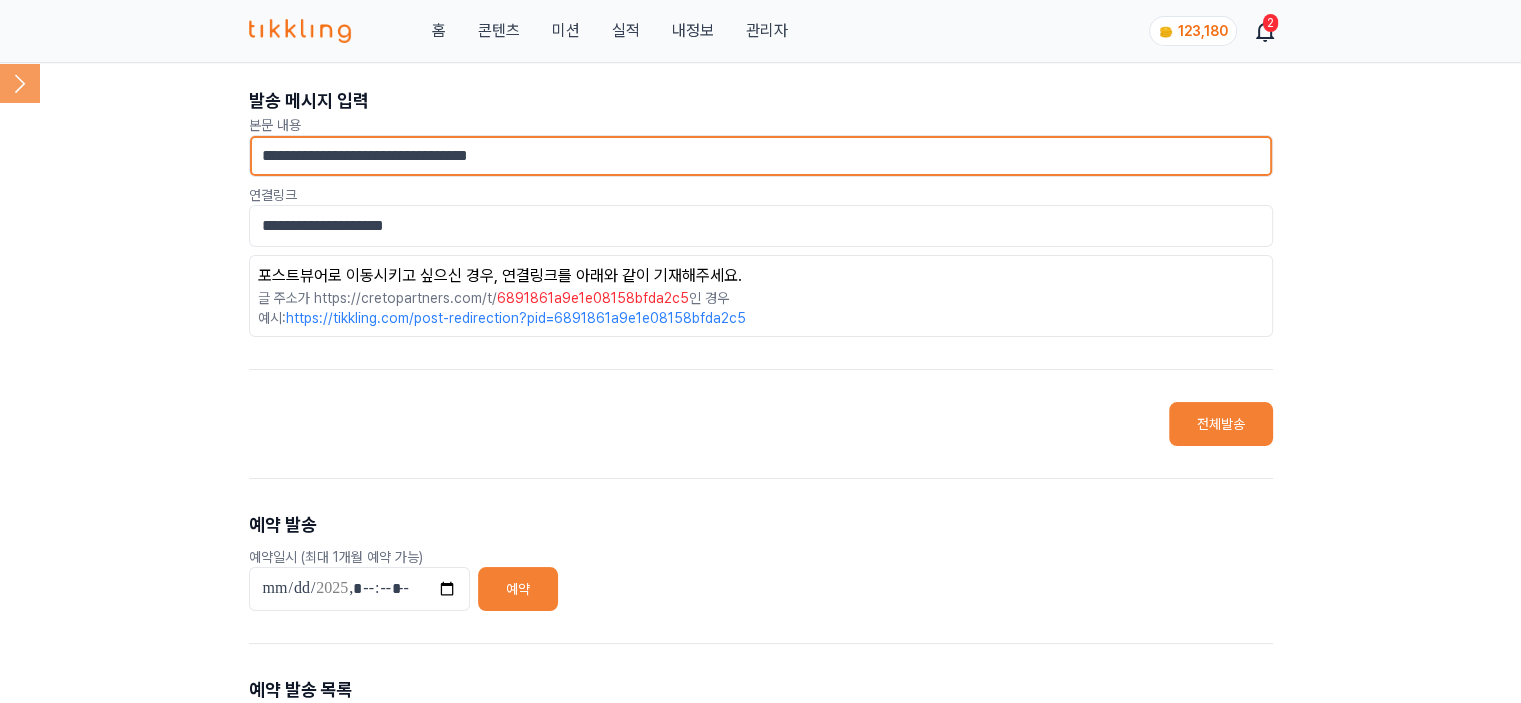type on "**********" 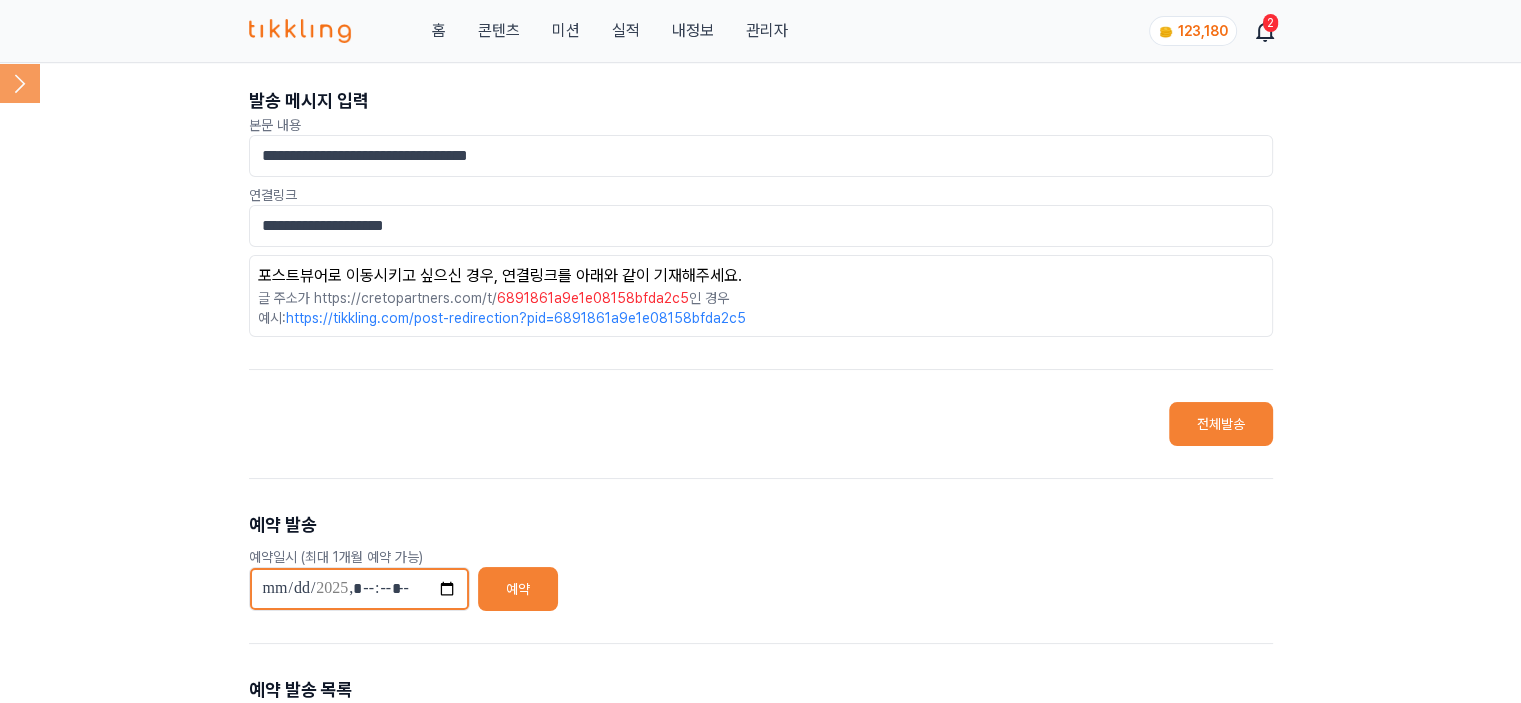 click at bounding box center (359, 589) 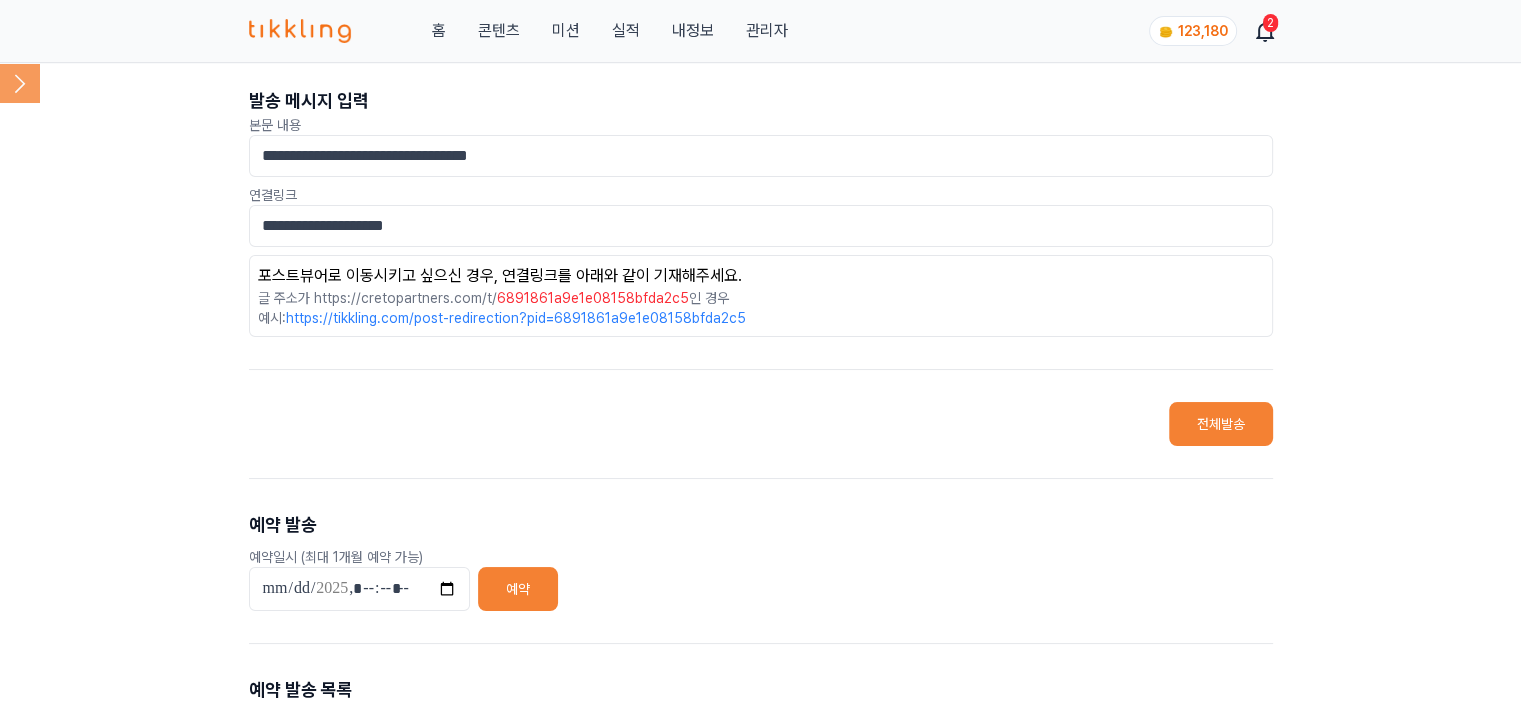type on "**********" 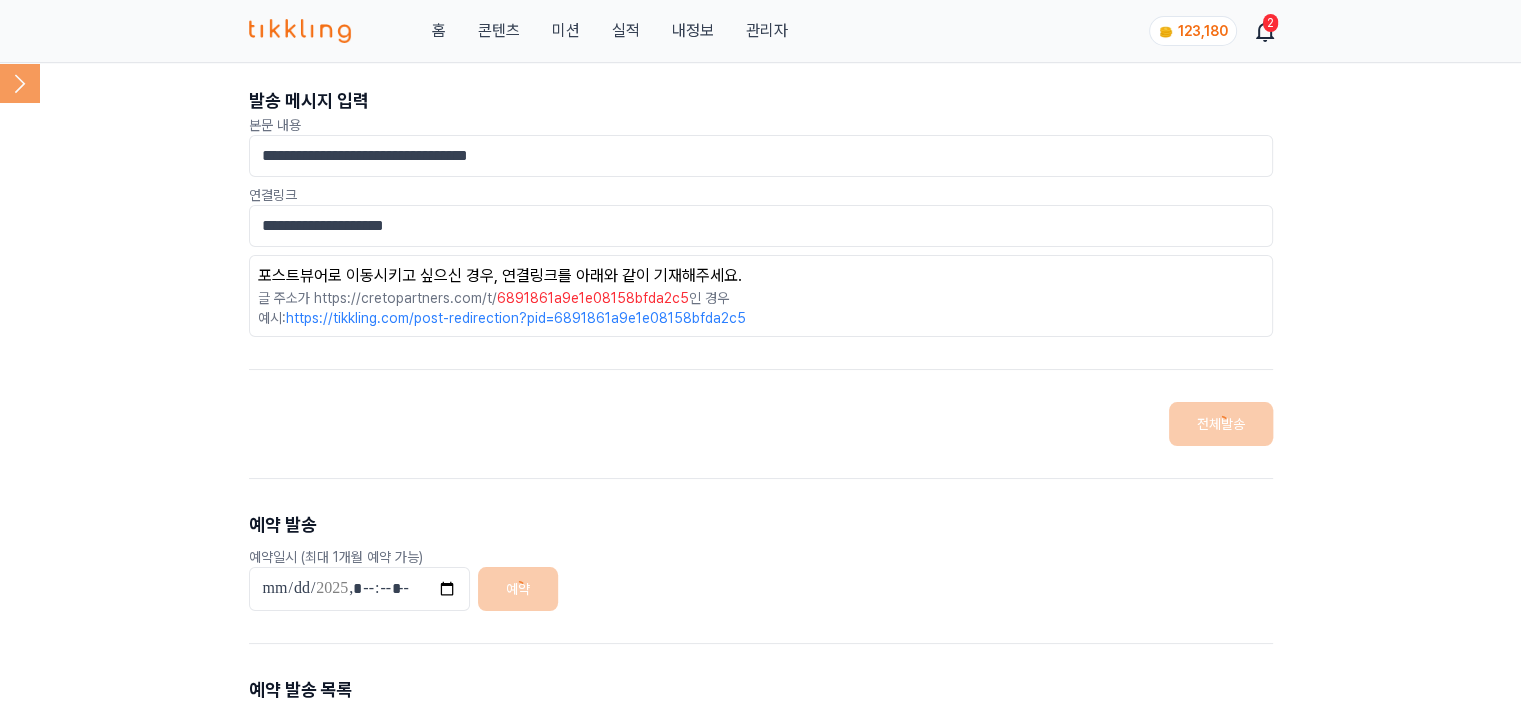 type 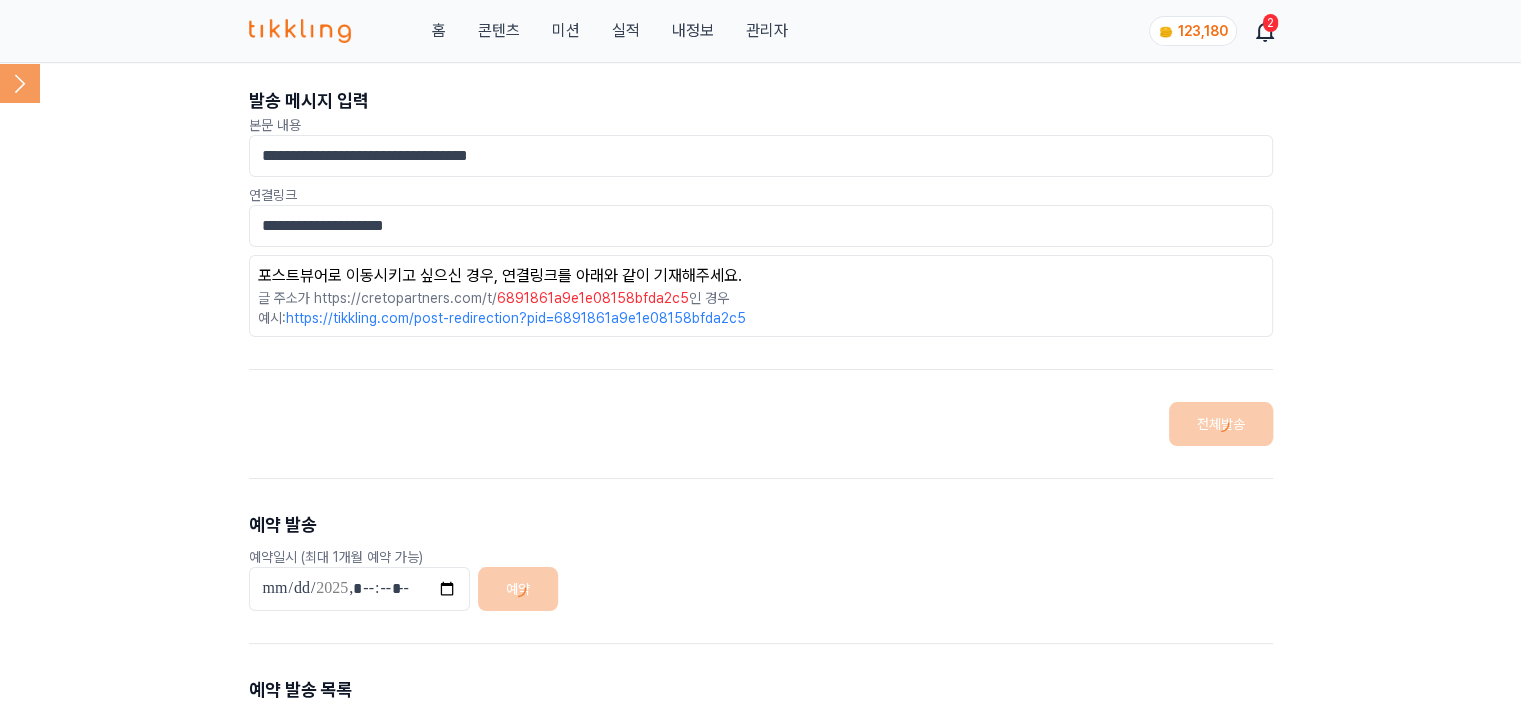 type 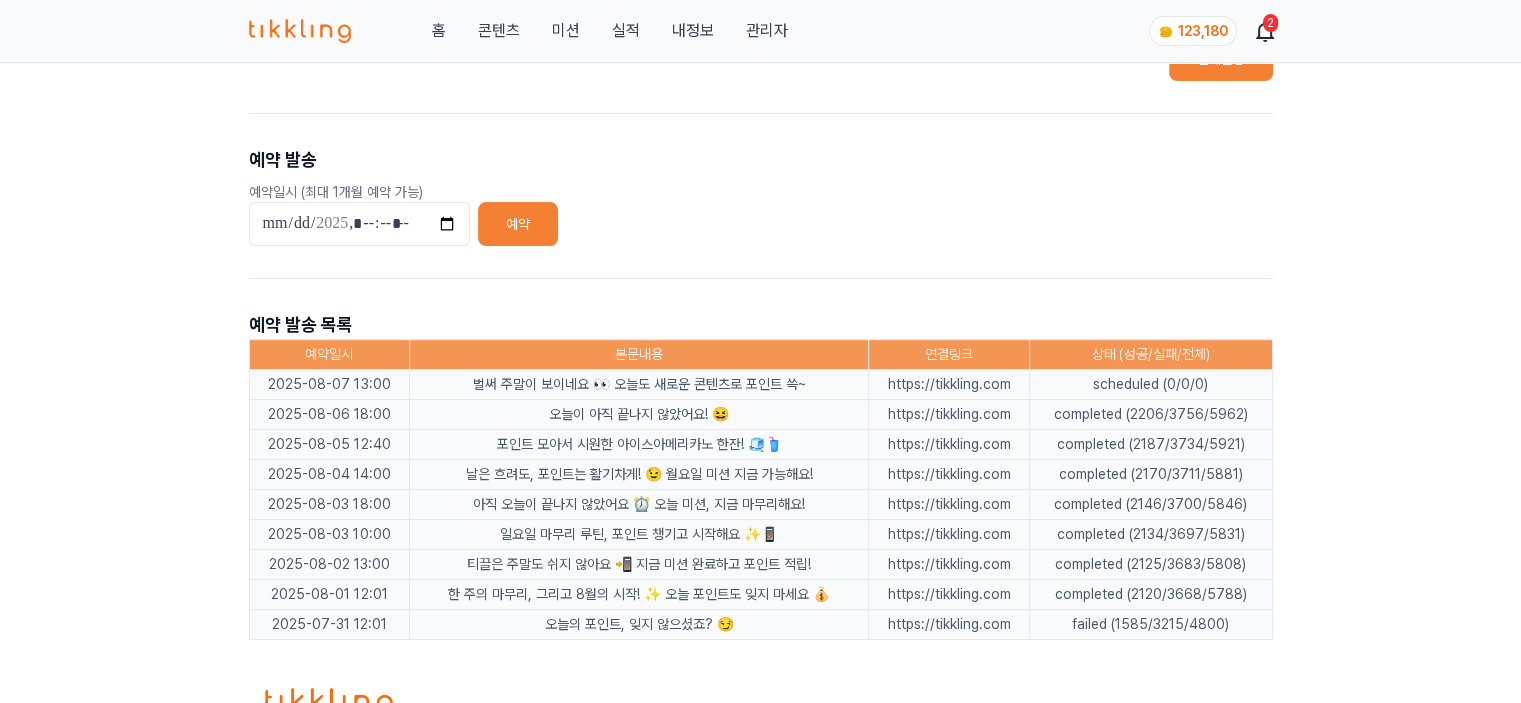 scroll, scrollTop: 400, scrollLeft: 0, axis: vertical 